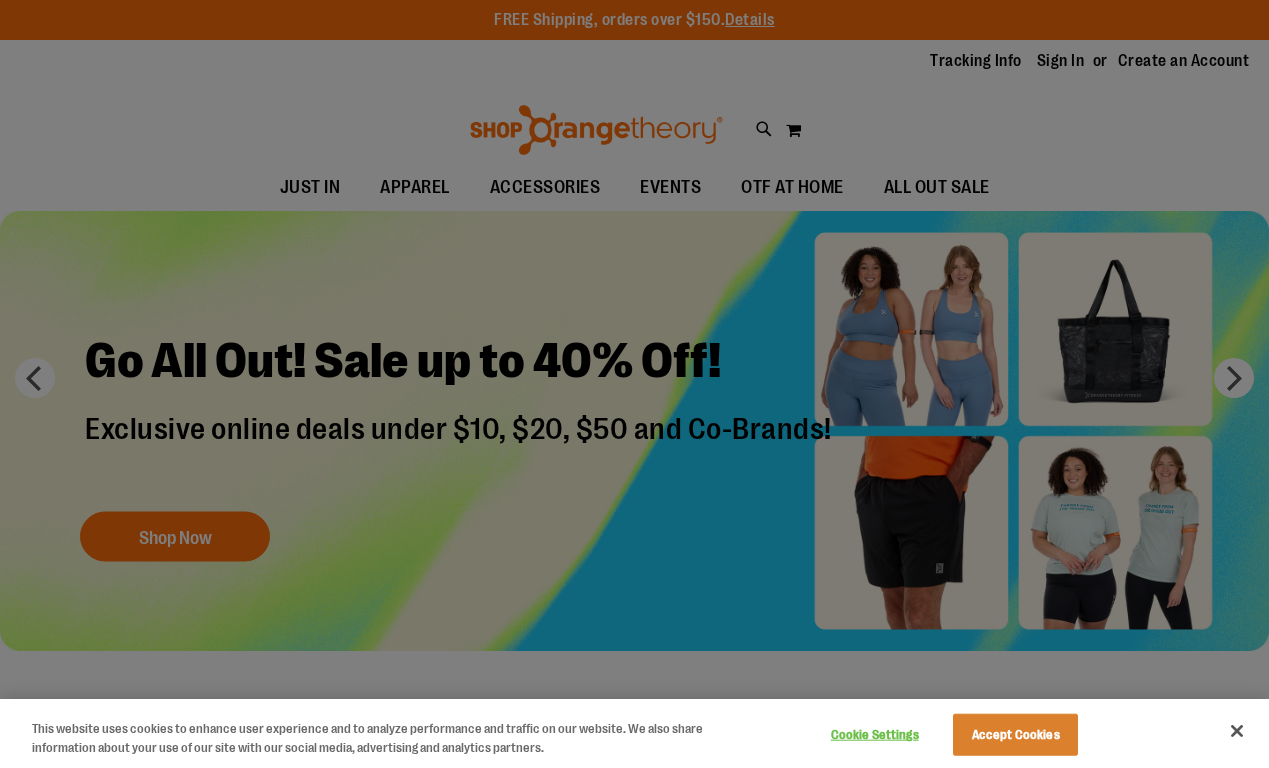 scroll, scrollTop: 0, scrollLeft: 0, axis: both 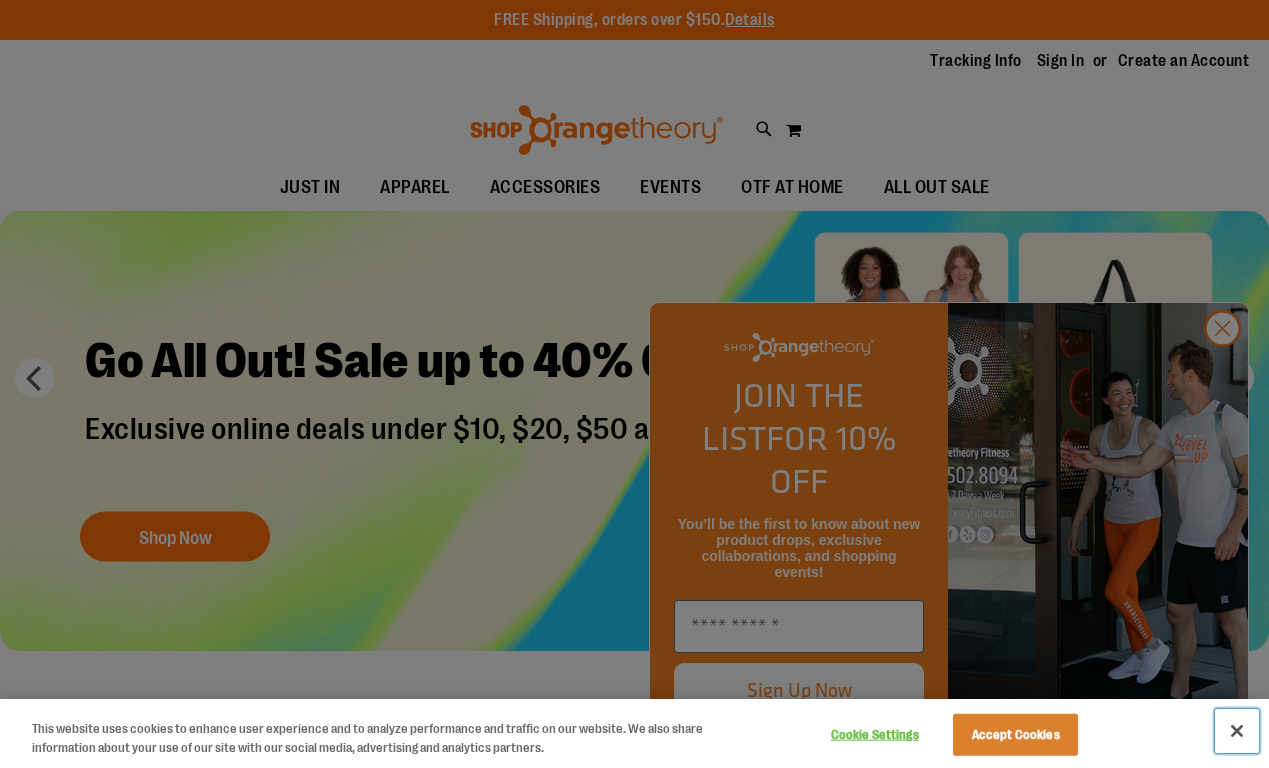 click at bounding box center [1237, 731] 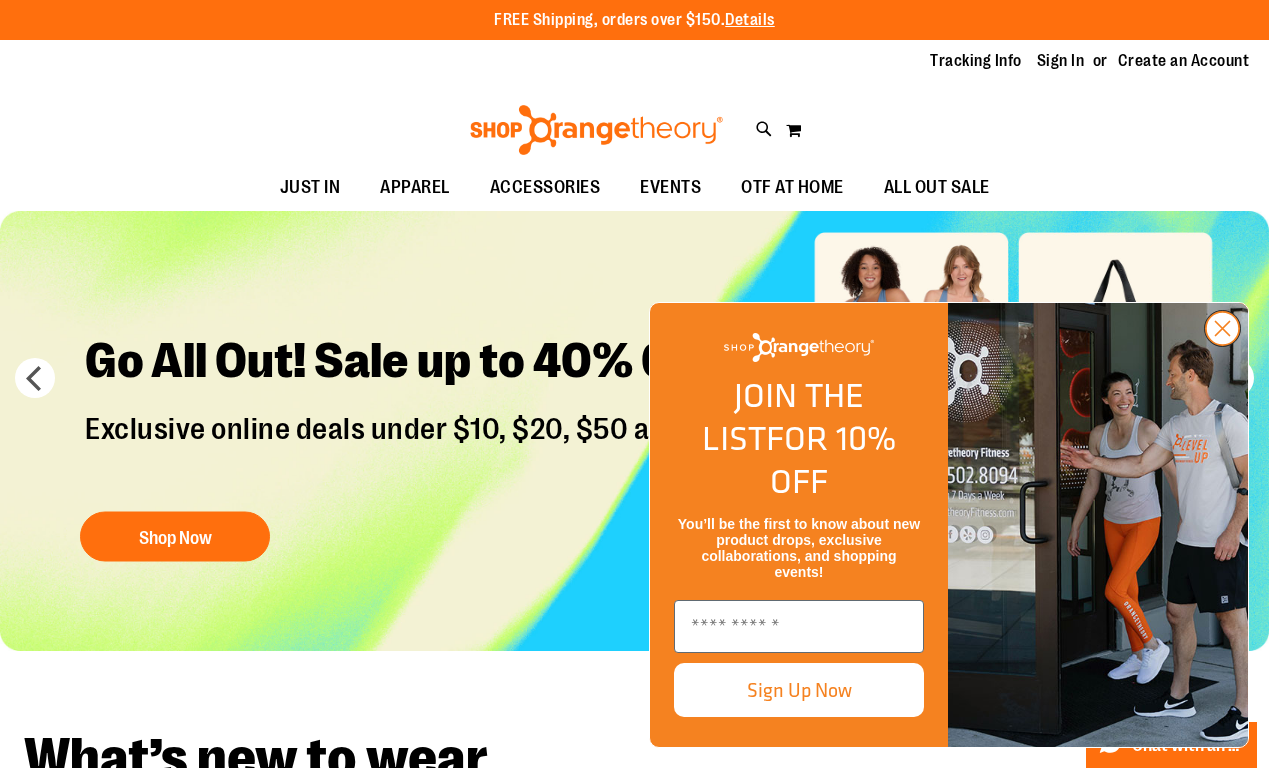 click 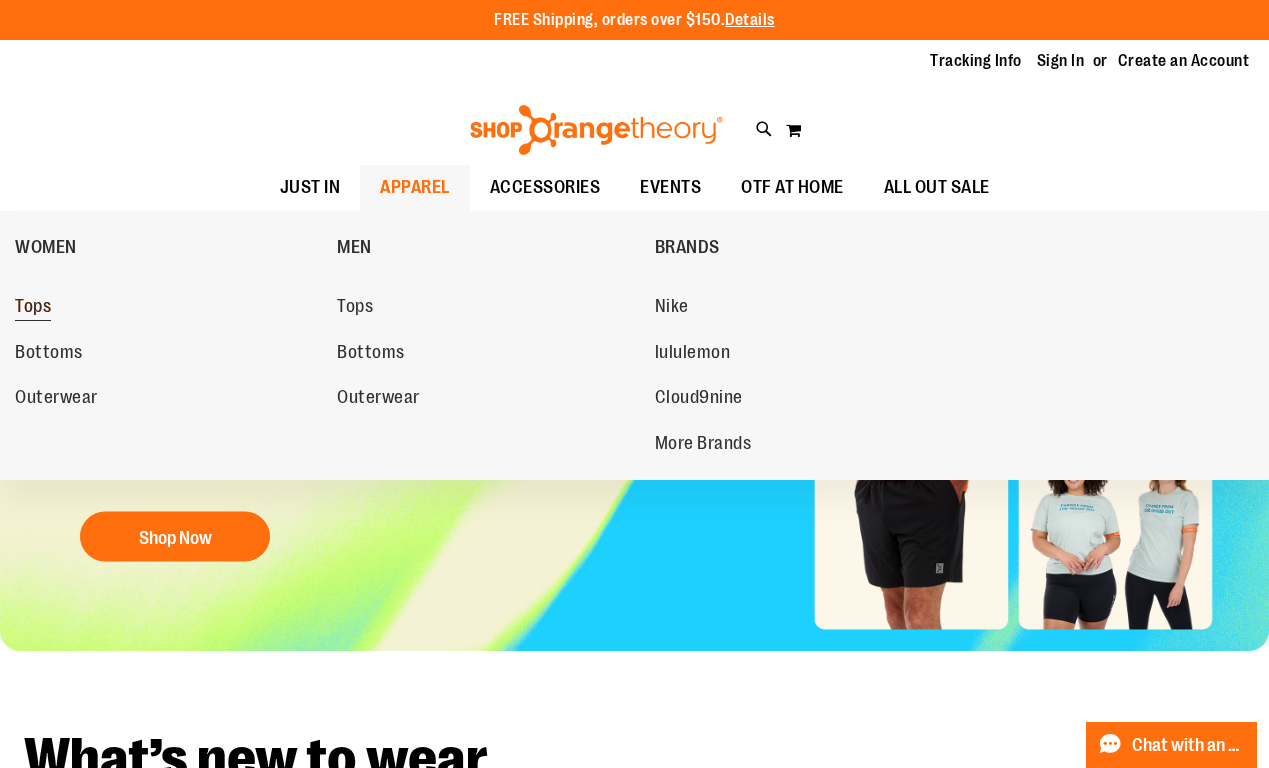 click on "Tops" at bounding box center (33, 308) 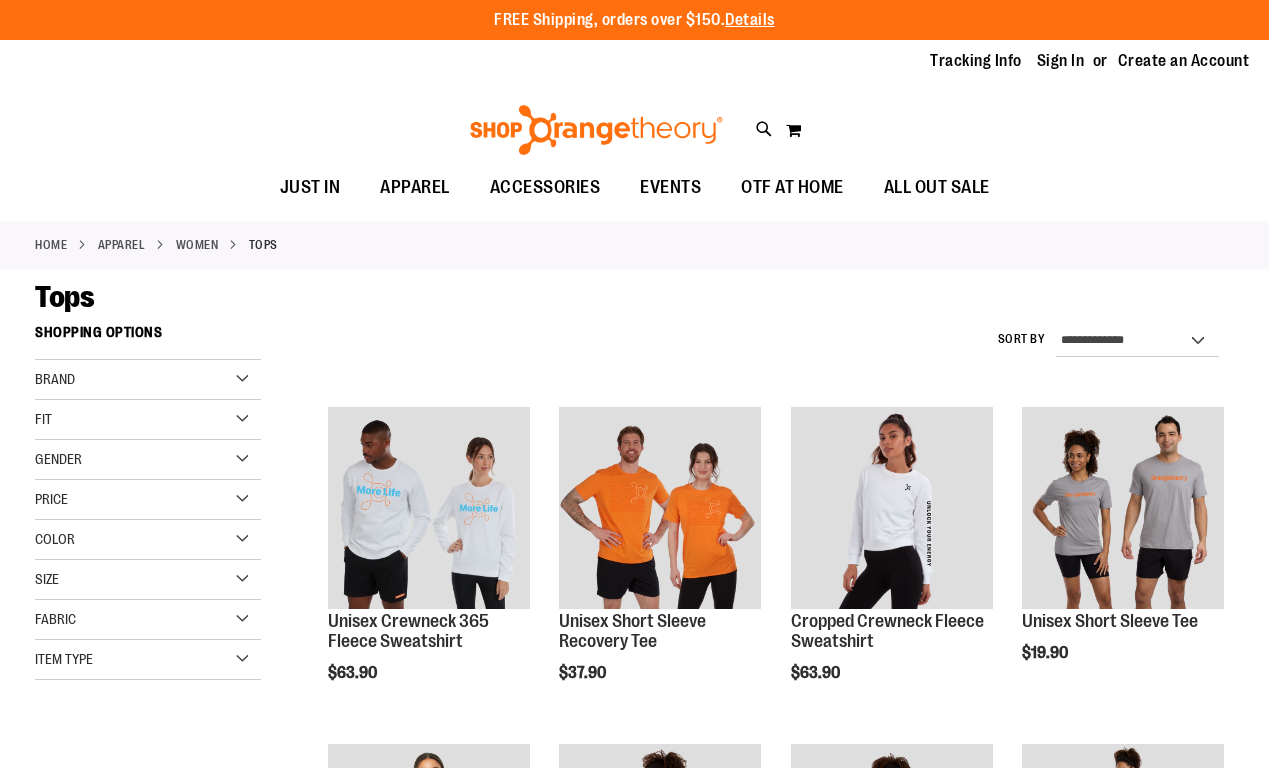 scroll, scrollTop: 0, scrollLeft: 0, axis: both 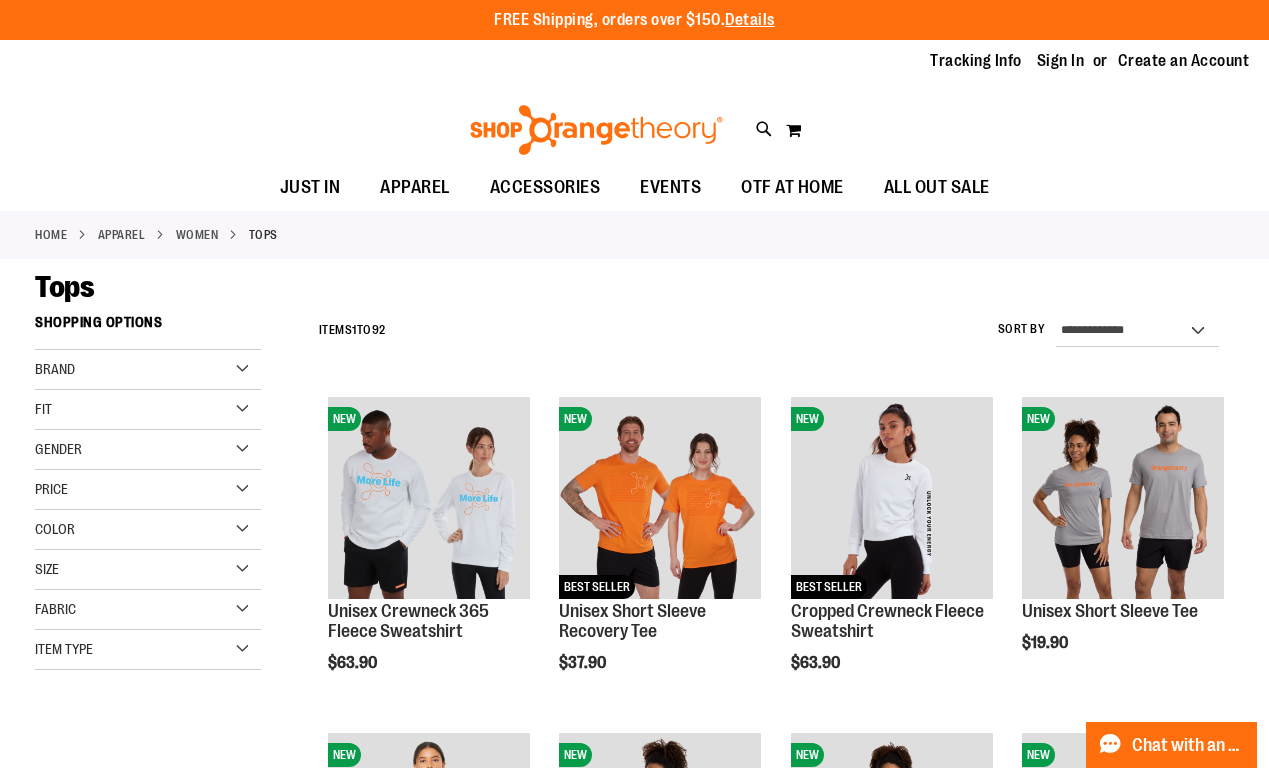 click on "Item Type" at bounding box center (148, 650) 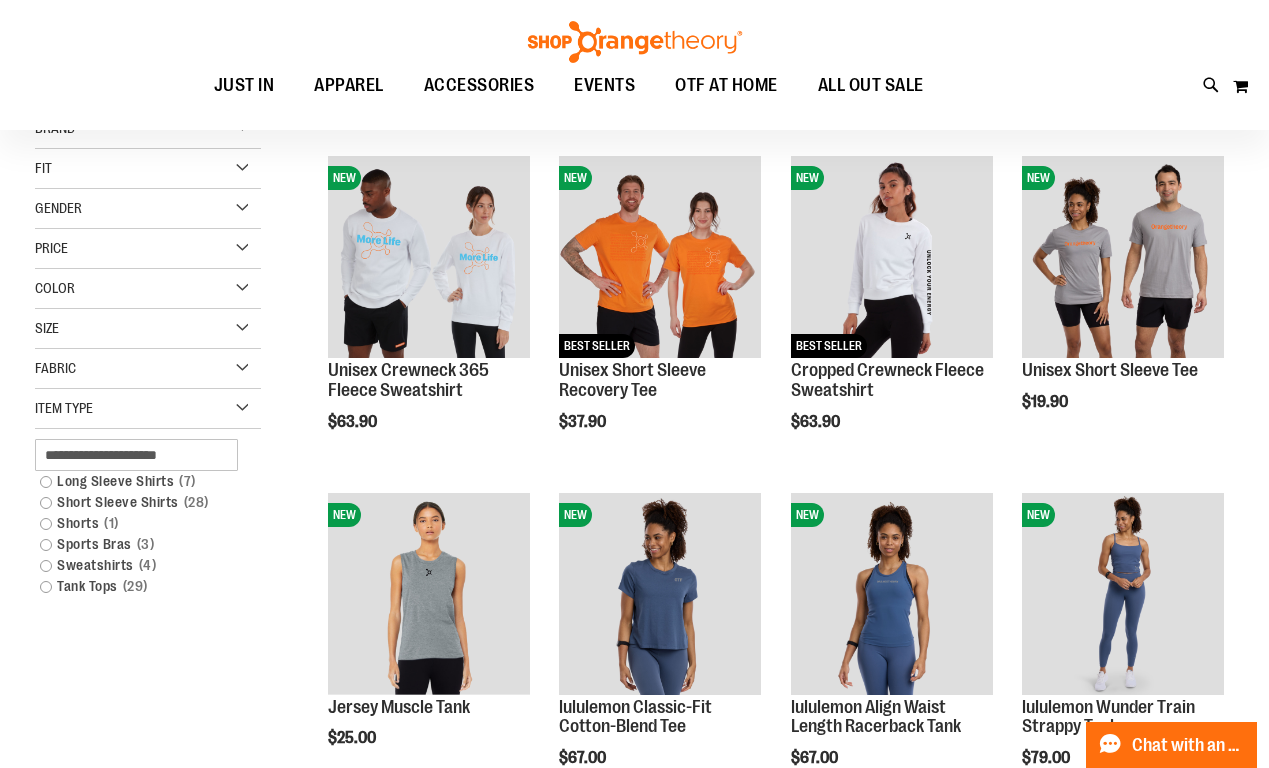 scroll, scrollTop: 241, scrollLeft: 0, axis: vertical 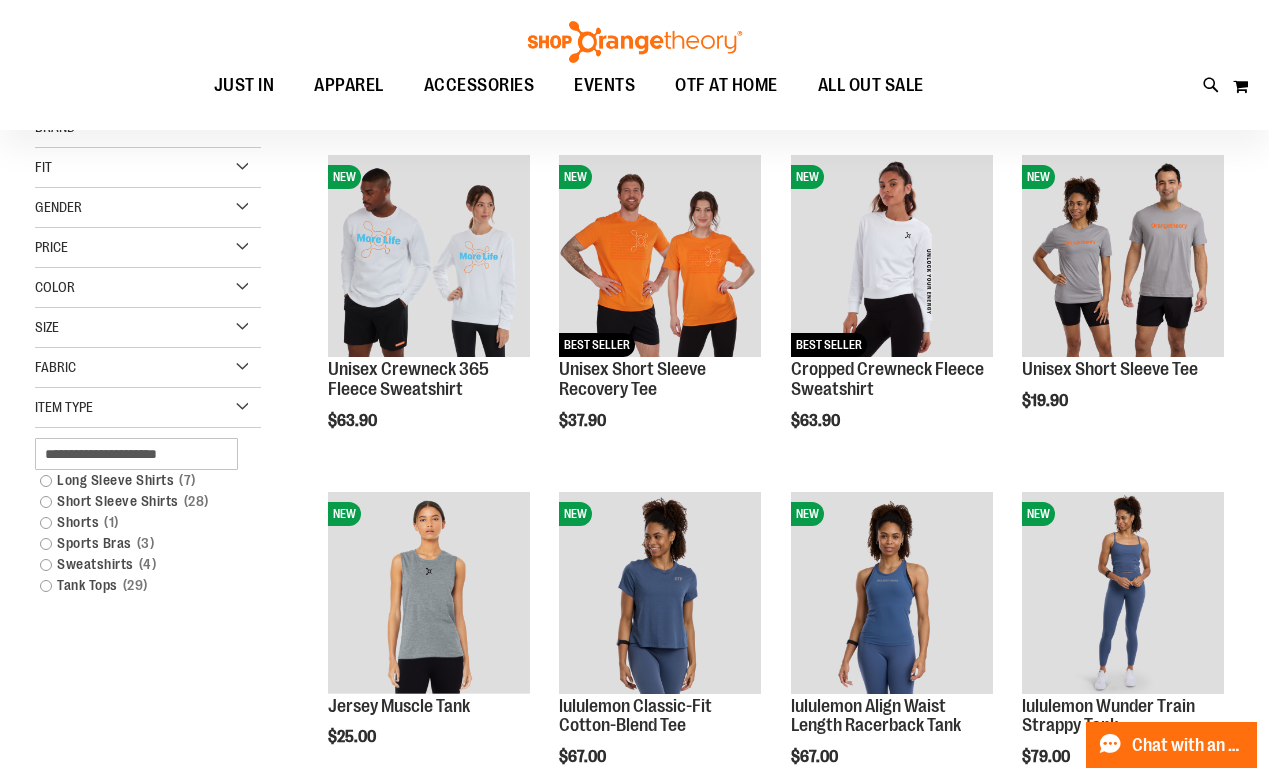 click on "Item Type" at bounding box center [148, 408] 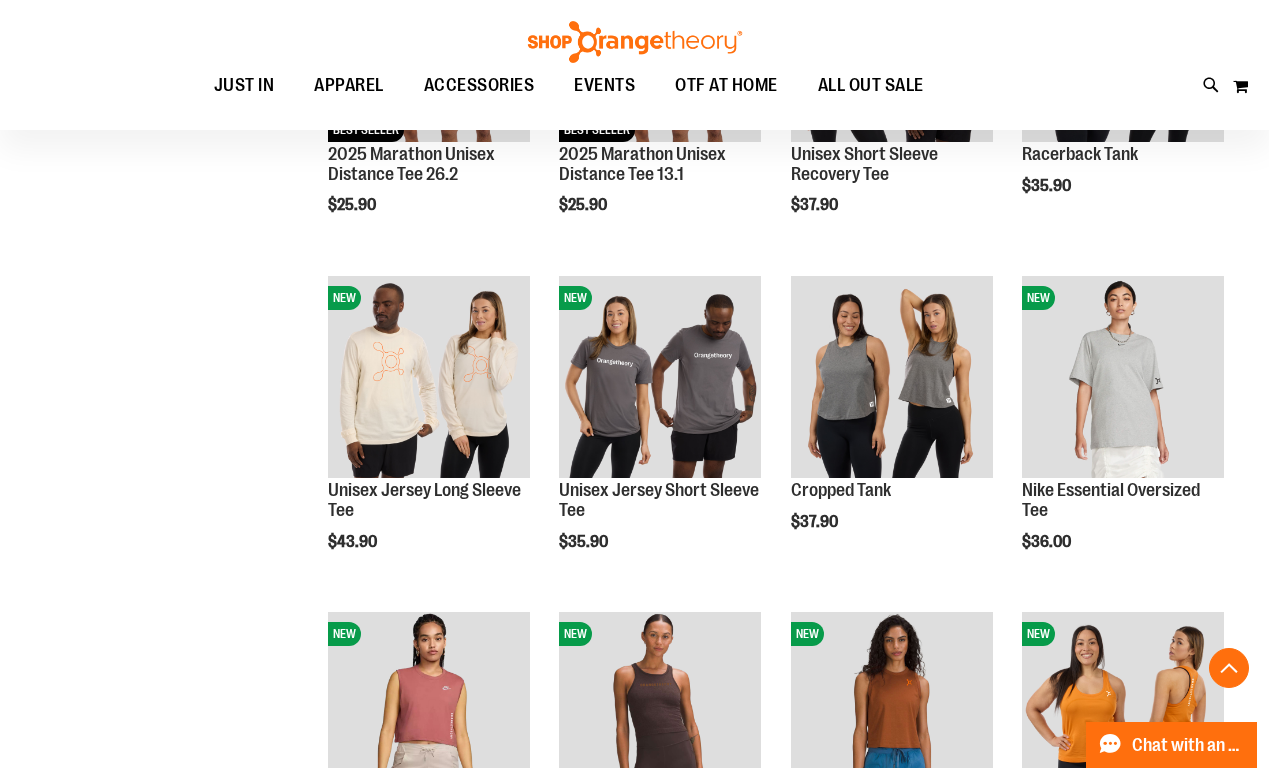 scroll, scrollTop: 1466, scrollLeft: 0, axis: vertical 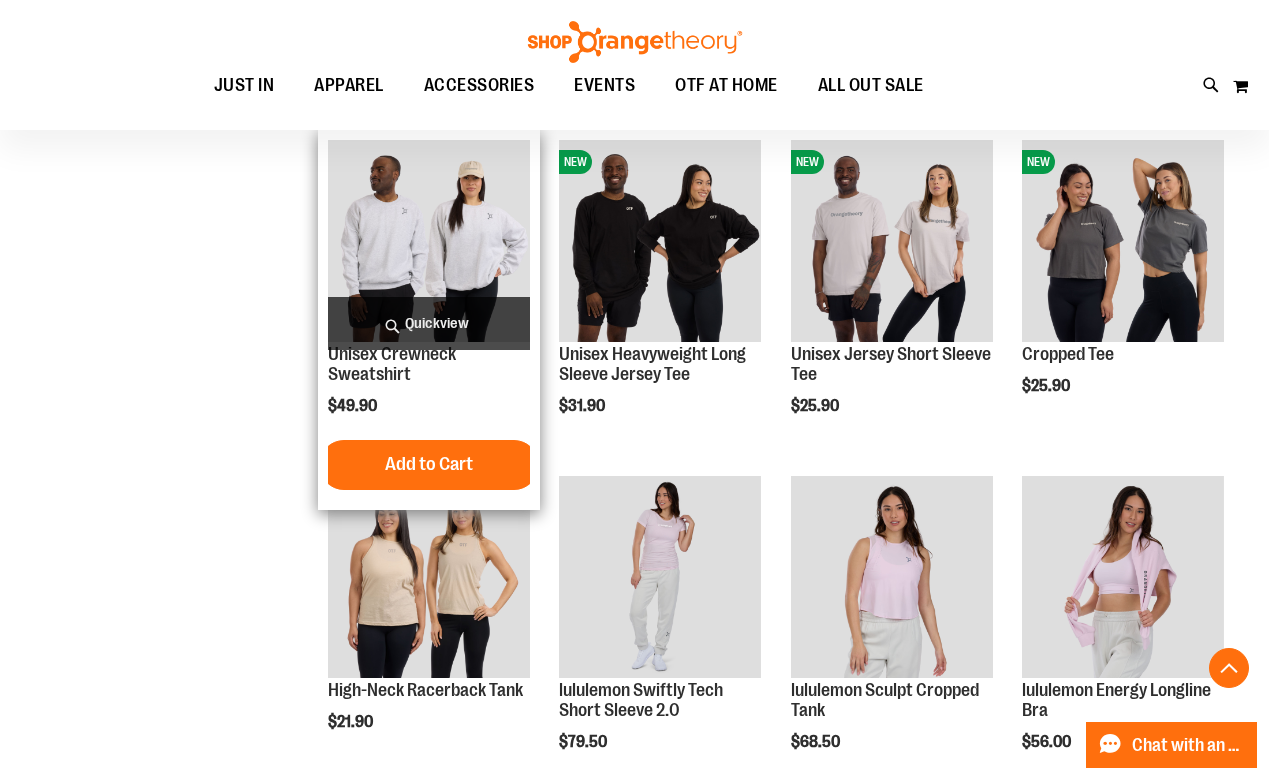 click on "Quickview" at bounding box center (429, 323) 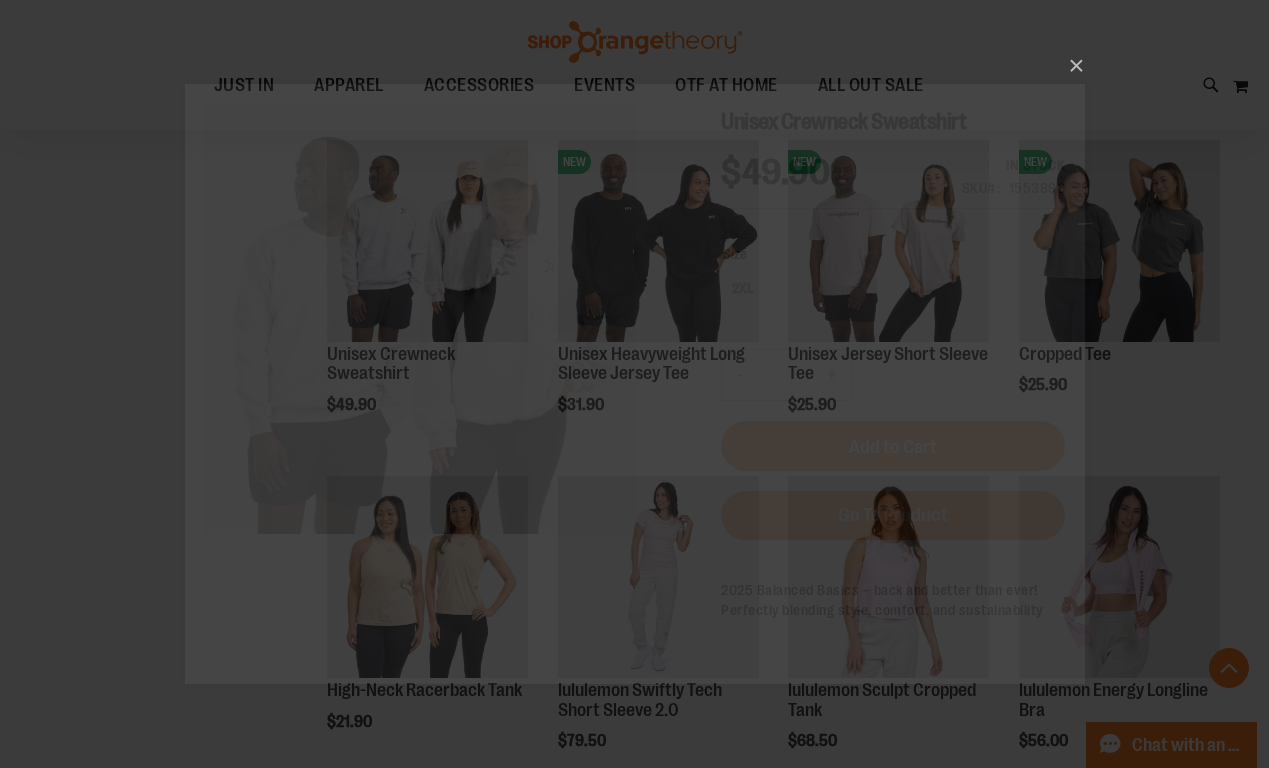 scroll, scrollTop: 0, scrollLeft: 0, axis: both 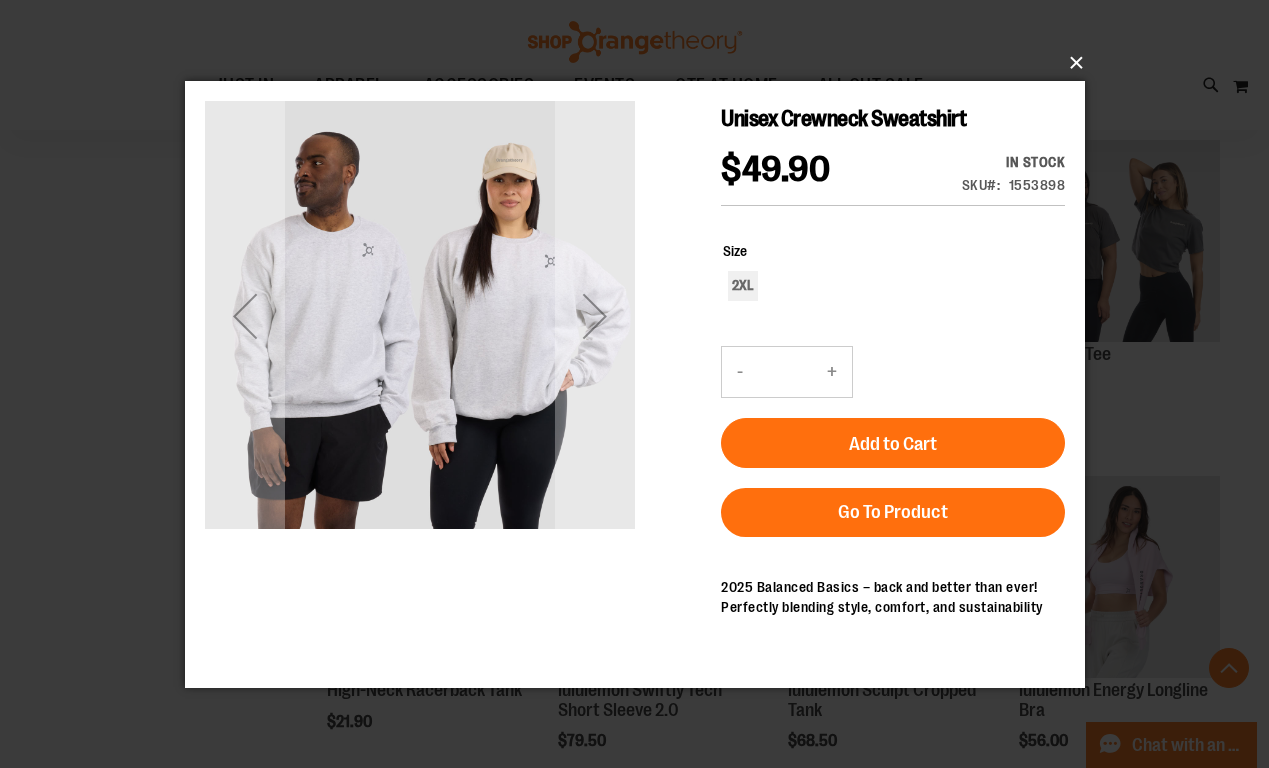 click on "×" at bounding box center (641, 63) 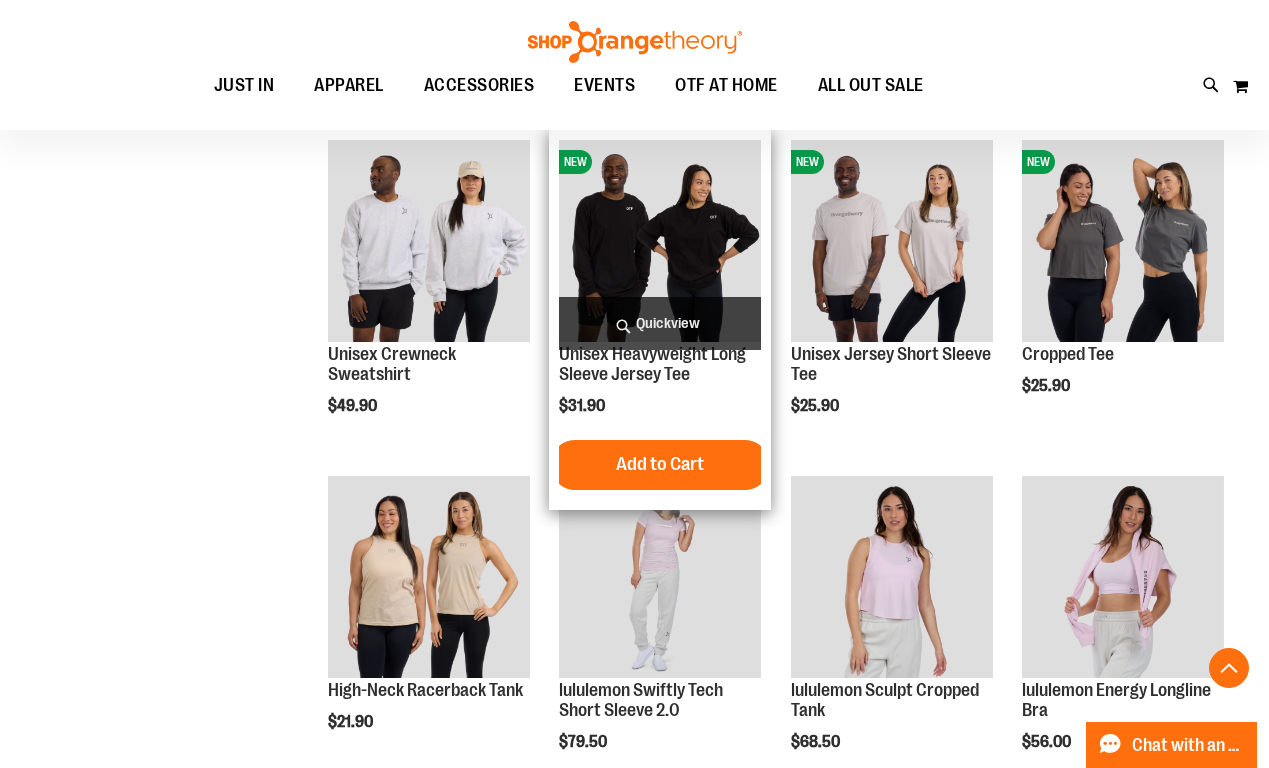 click on "Quickview" at bounding box center [660, 323] 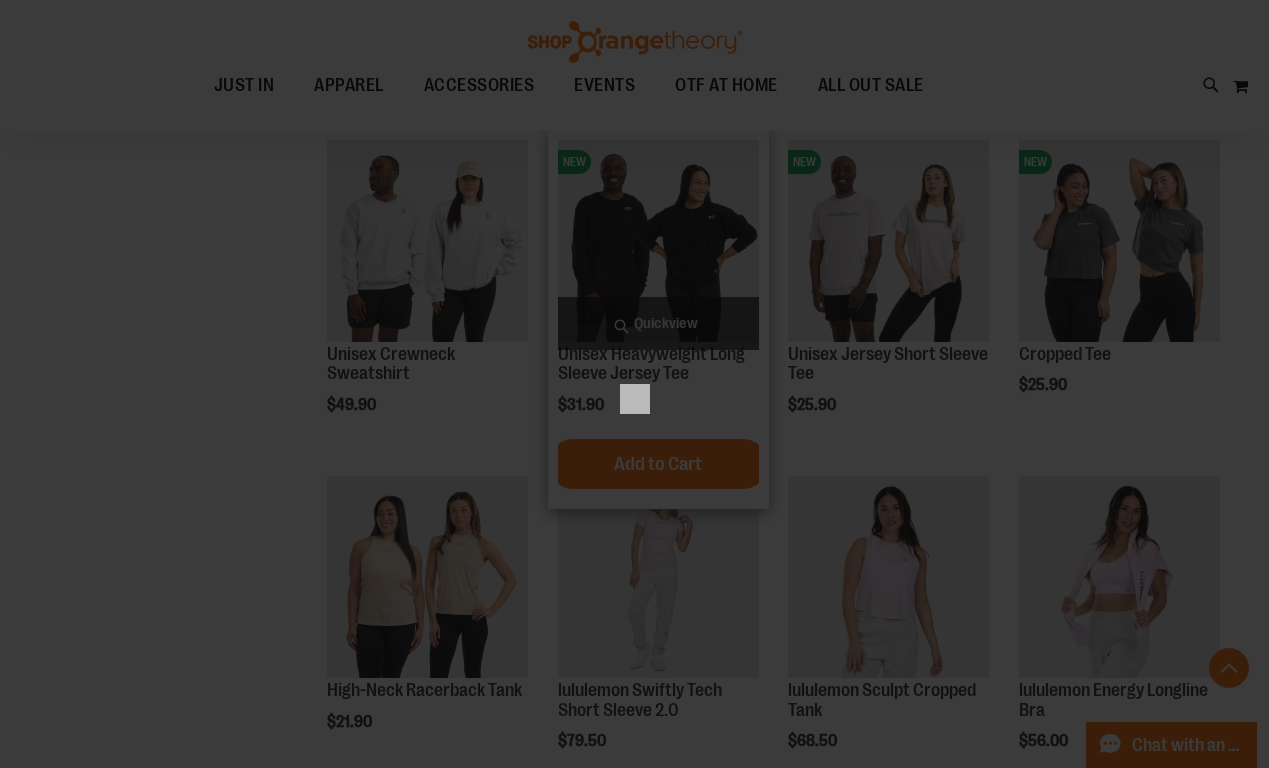 scroll, scrollTop: 0, scrollLeft: 0, axis: both 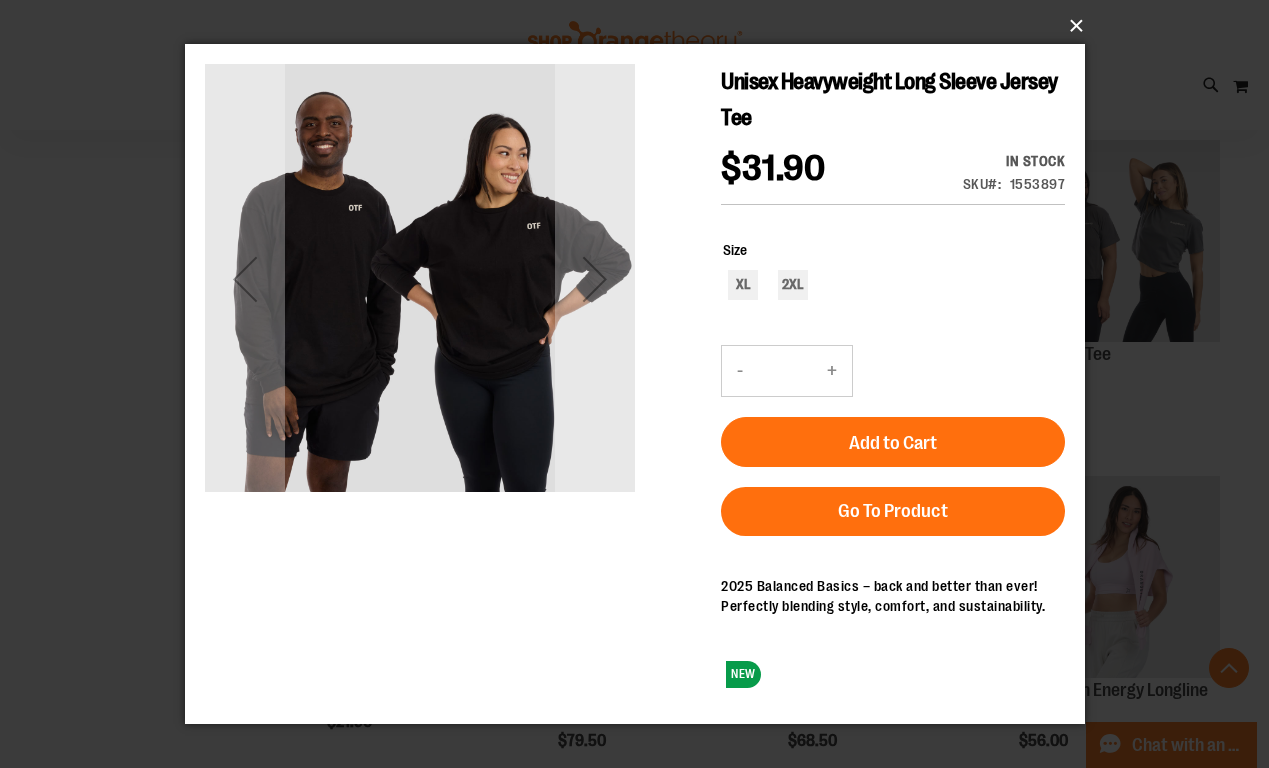click on "×" at bounding box center (641, 26) 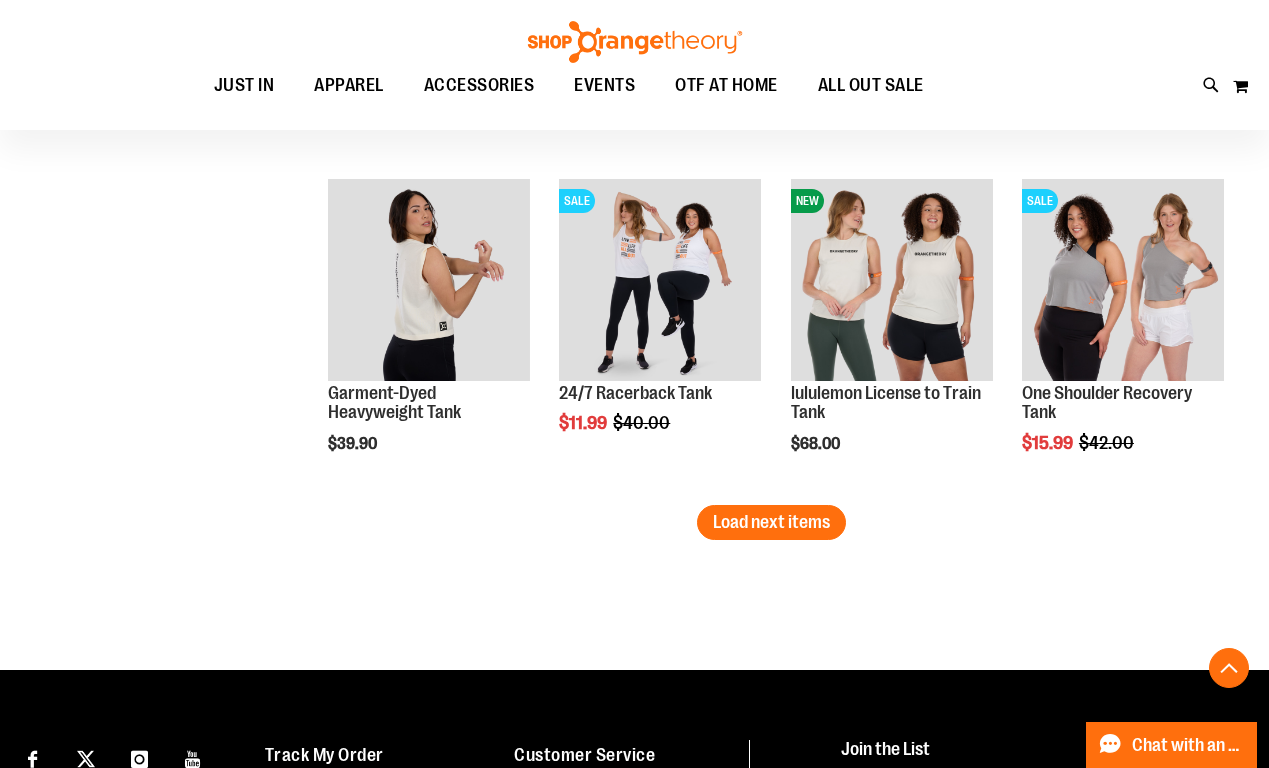 scroll, scrollTop: 2919, scrollLeft: 0, axis: vertical 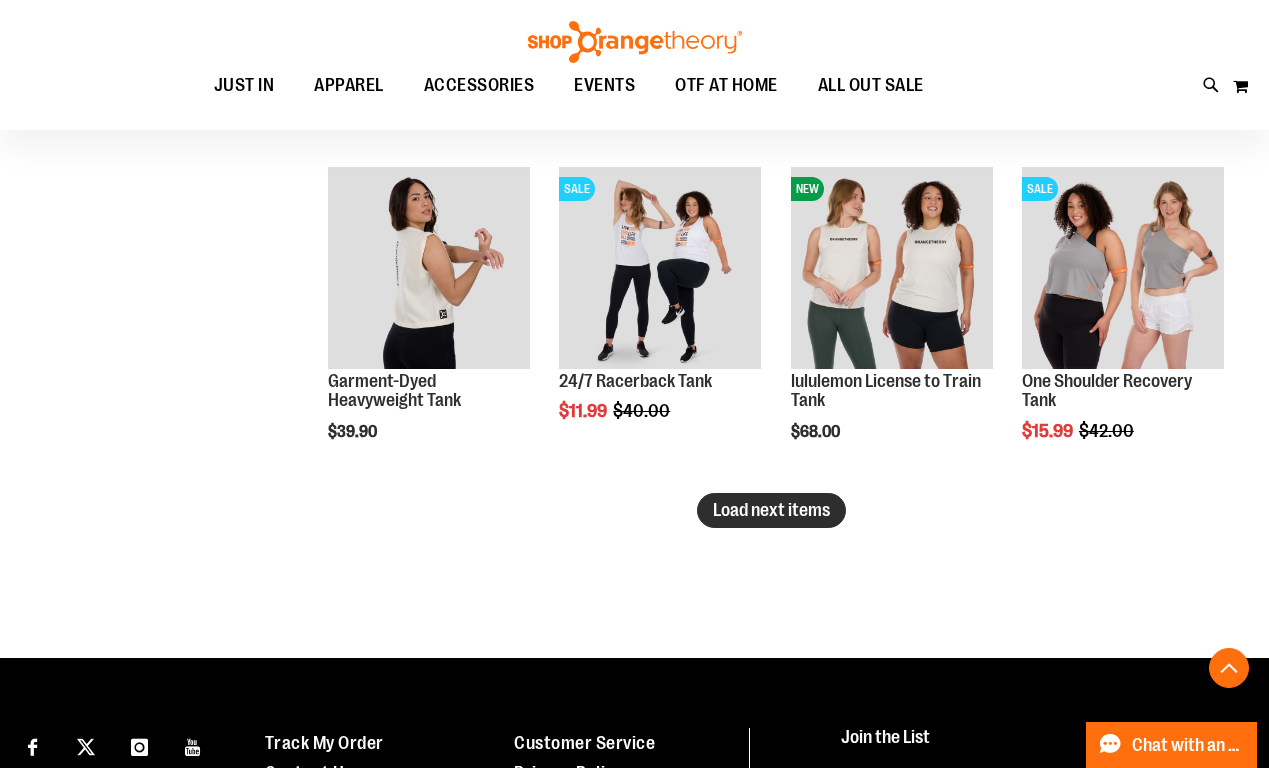click on "Load next items" at bounding box center [771, 510] 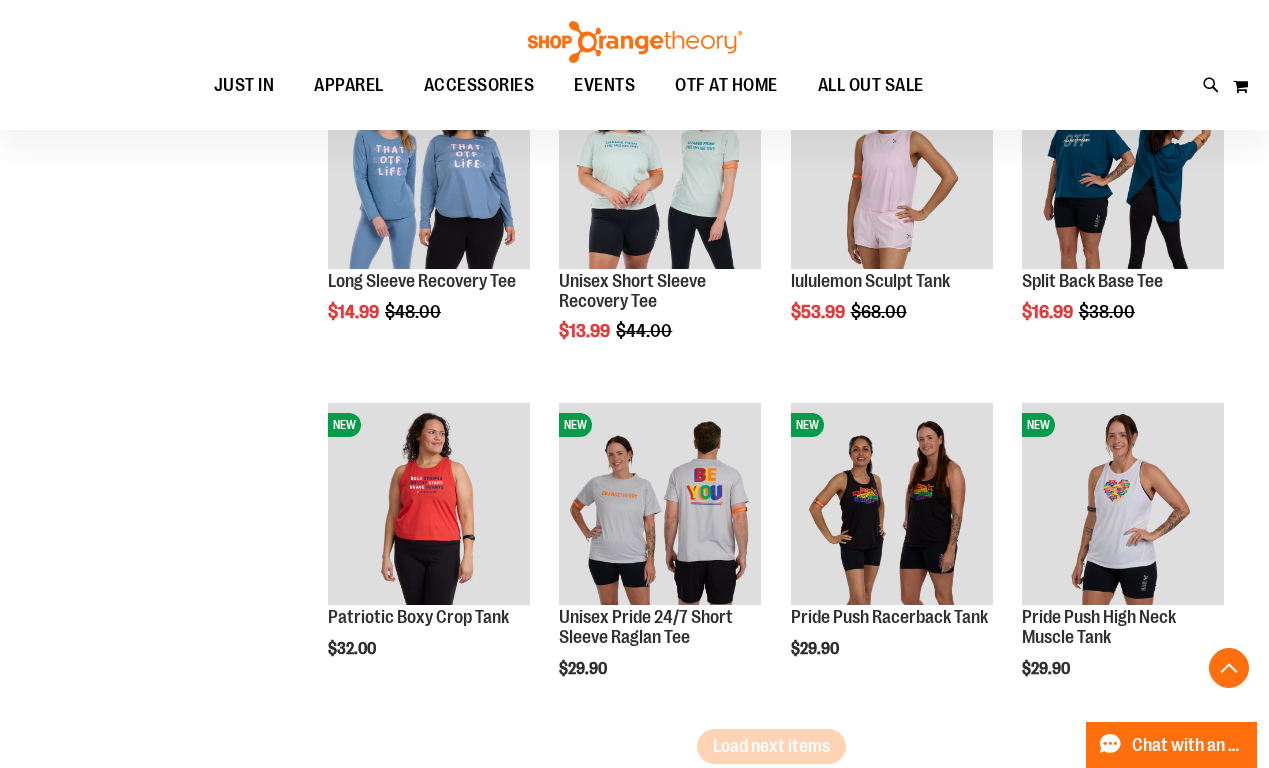 scroll, scrollTop: 3770, scrollLeft: 0, axis: vertical 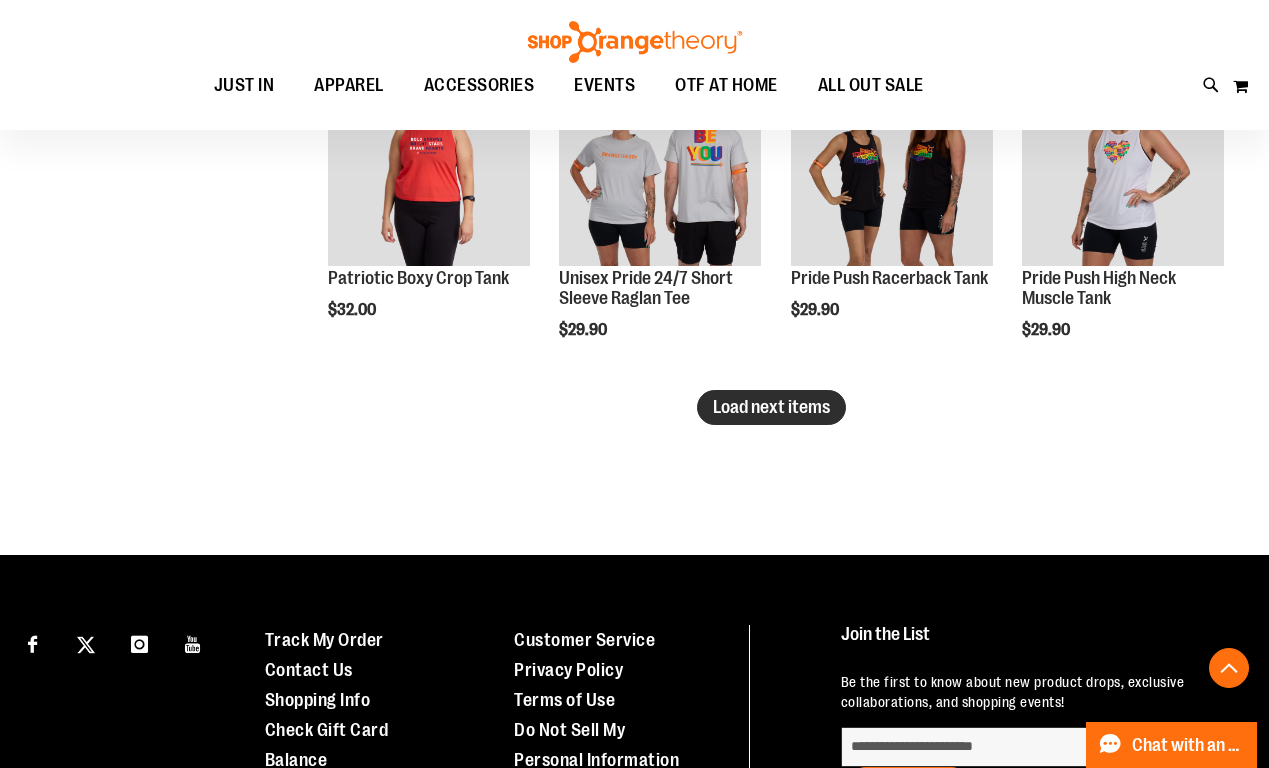 click on "Load next items" at bounding box center [771, 407] 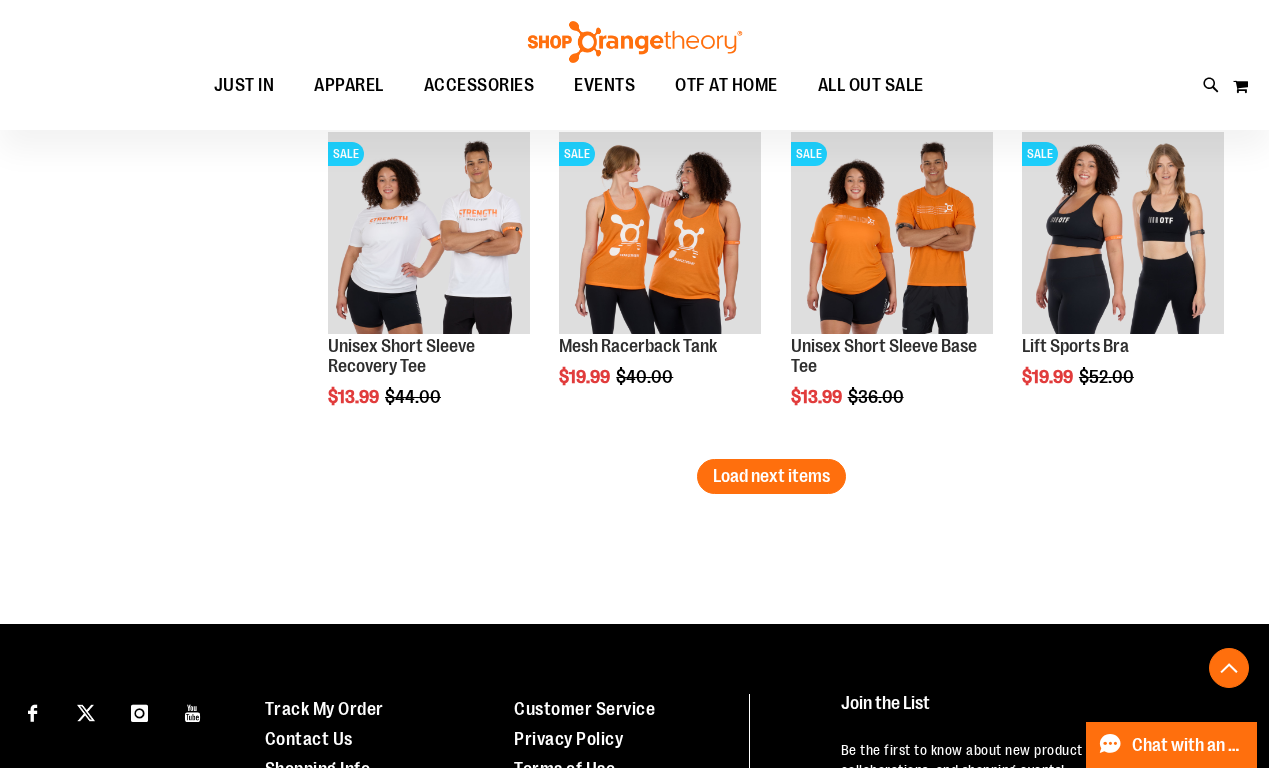 scroll, scrollTop: 5011, scrollLeft: 0, axis: vertical 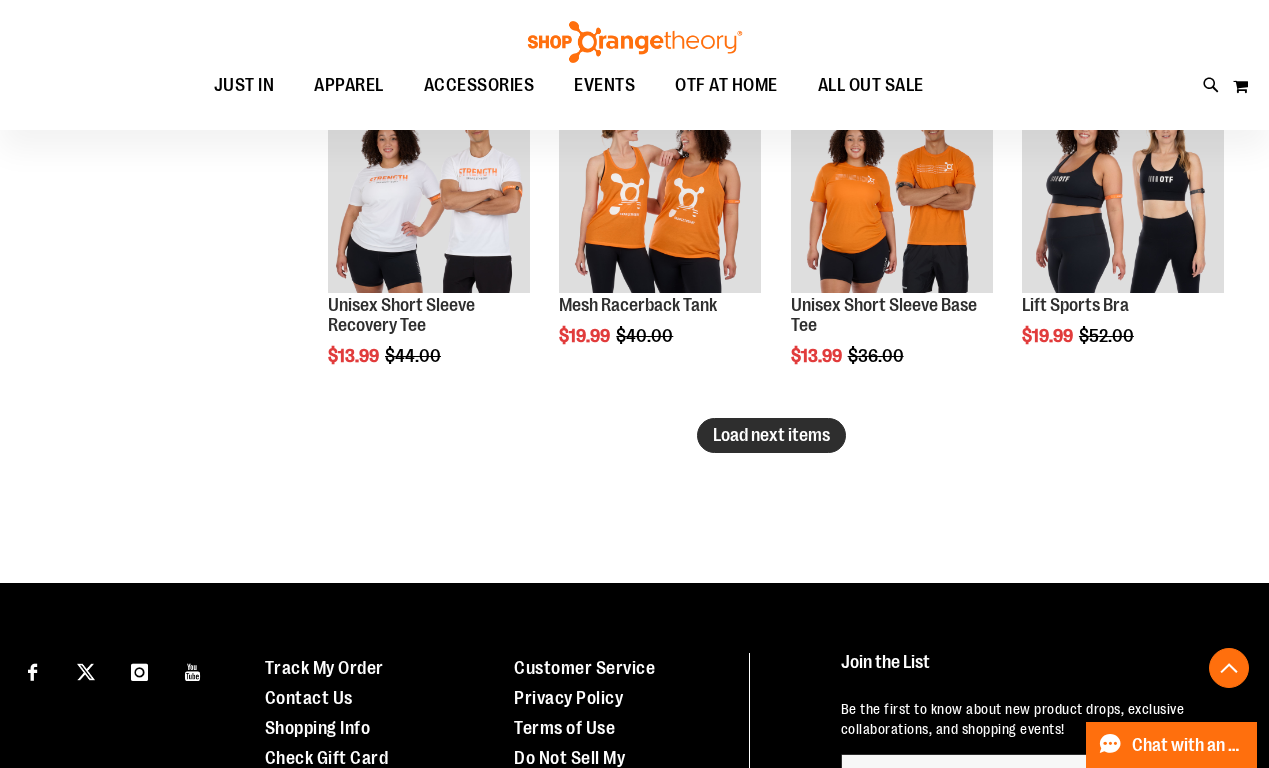 click on "Load next items" at bounding box center (771, 435) 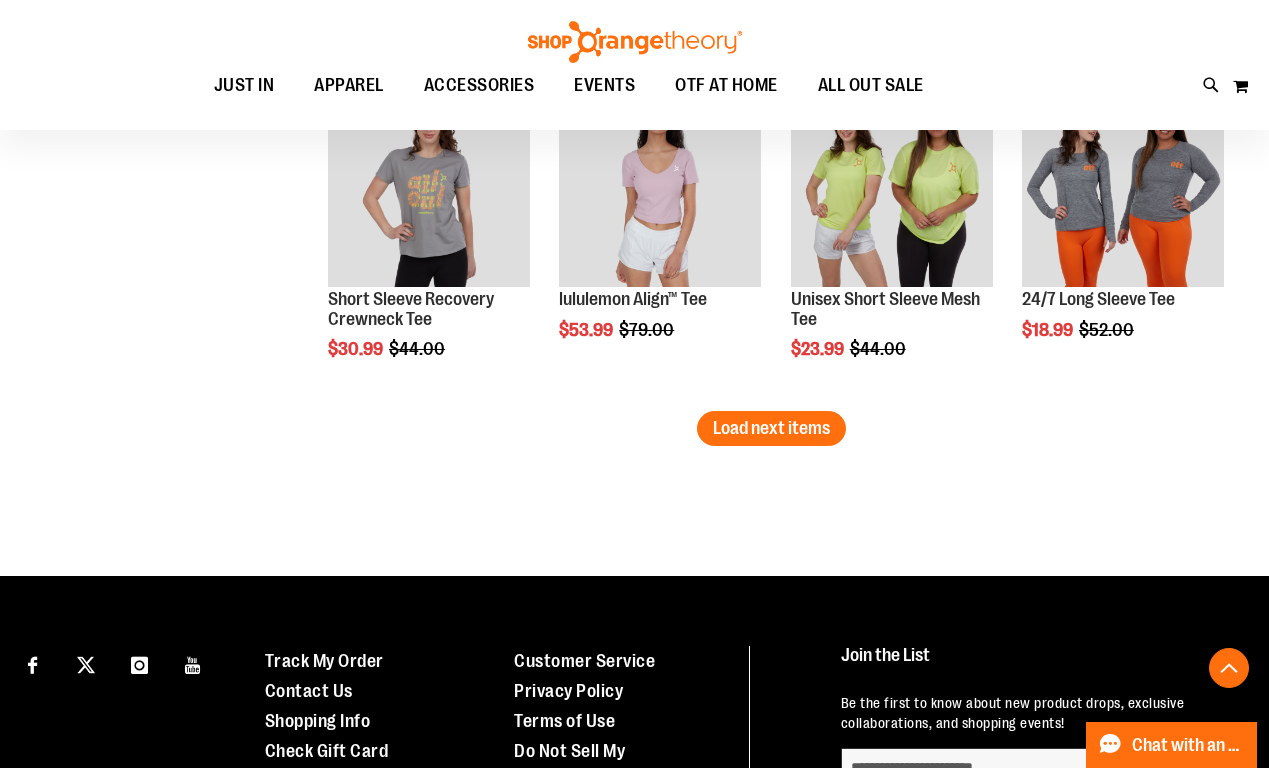 scroll, scrollTop: 6029, scrollLeft: 0, axis: vertical 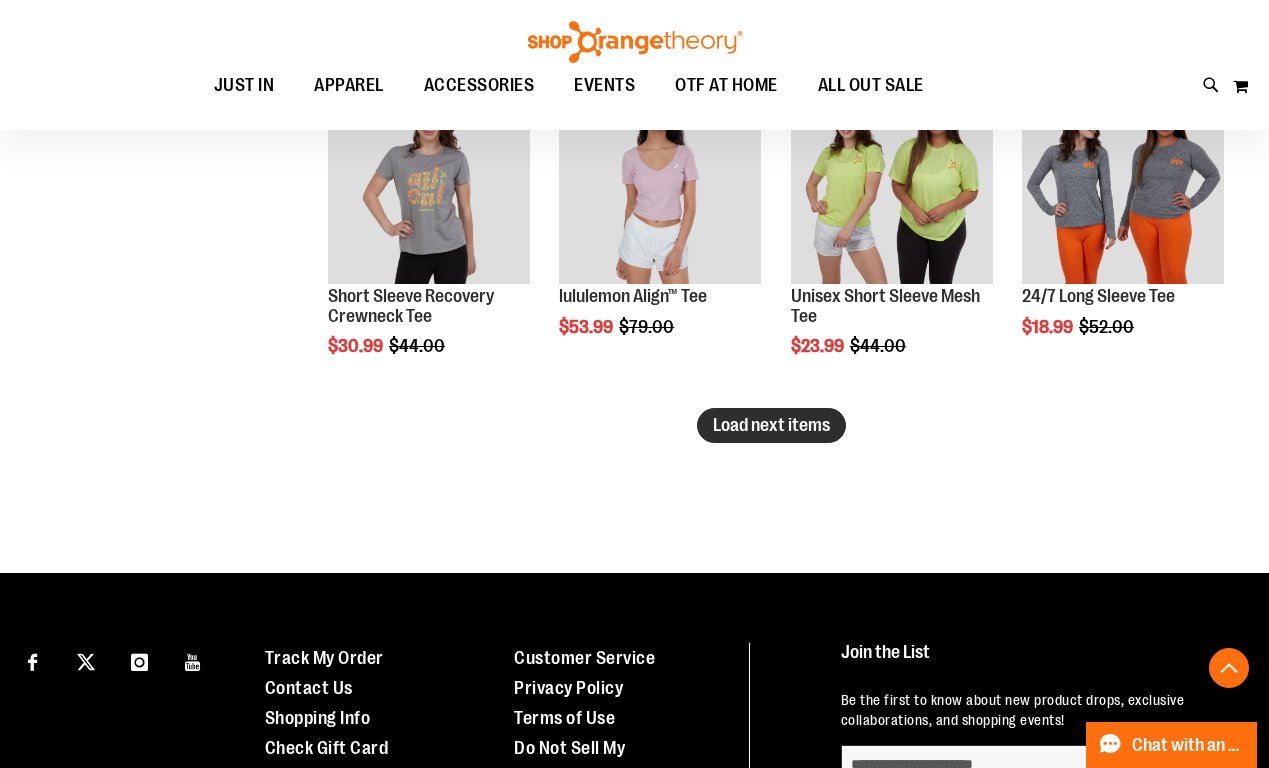 click on "Load next items" at bounding box center [771, 425] 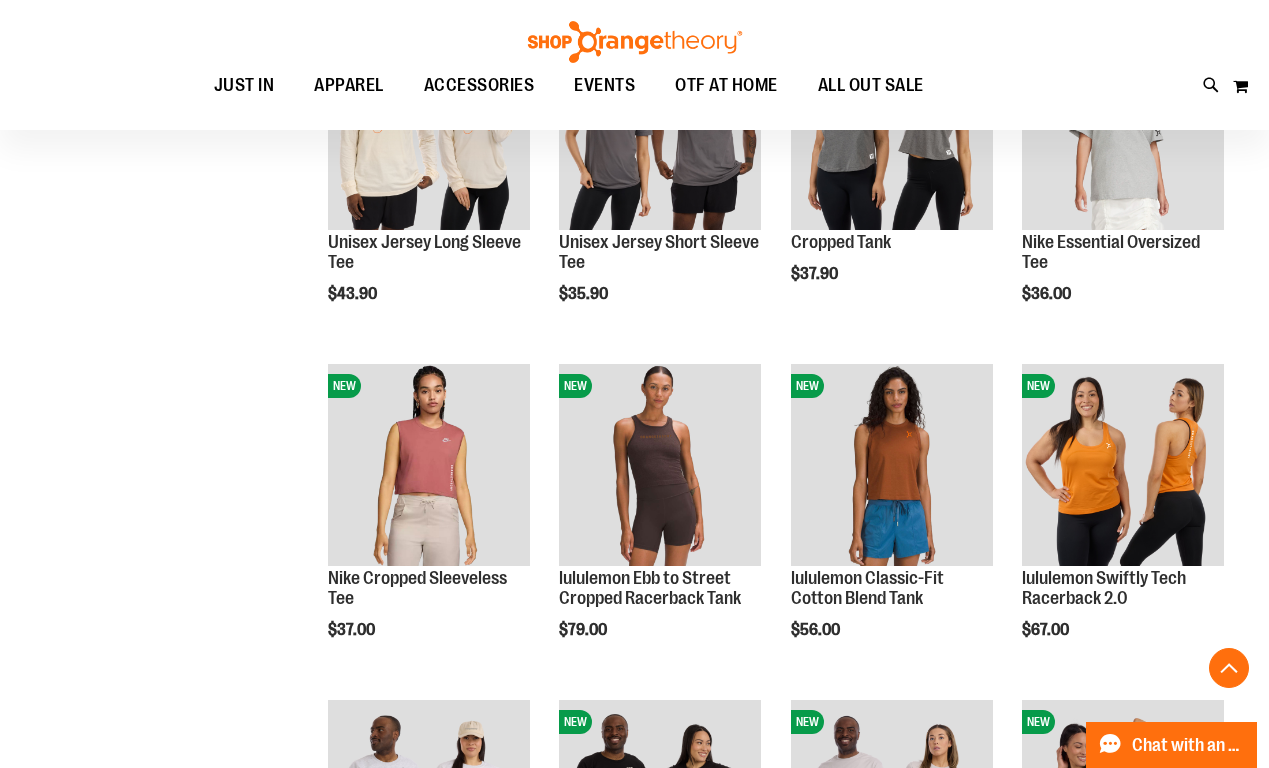 scroll, scrollTop: 295, scrollLeft: 0, axis: vertical 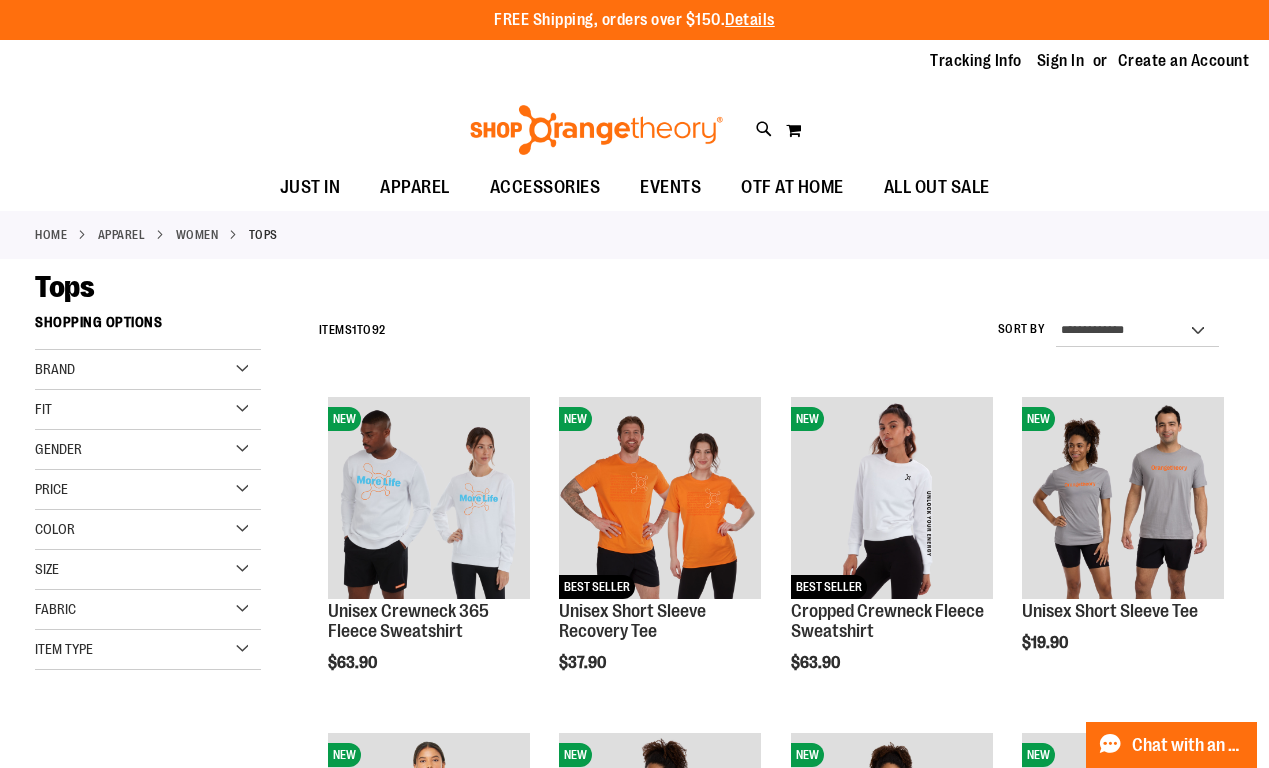 click on "Item Type" at bounding box center [148, 650] 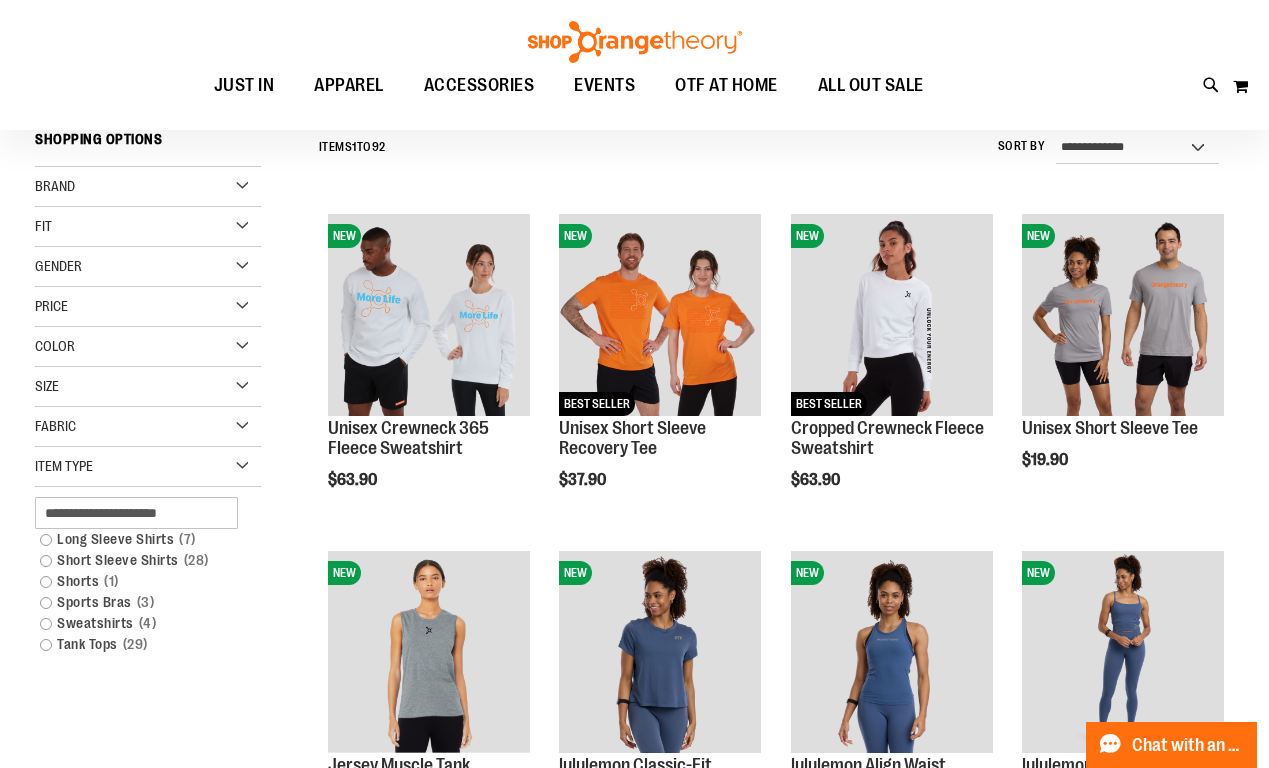 scroll, scrollTop: 183, scrollLeft: 0, axis: vertical 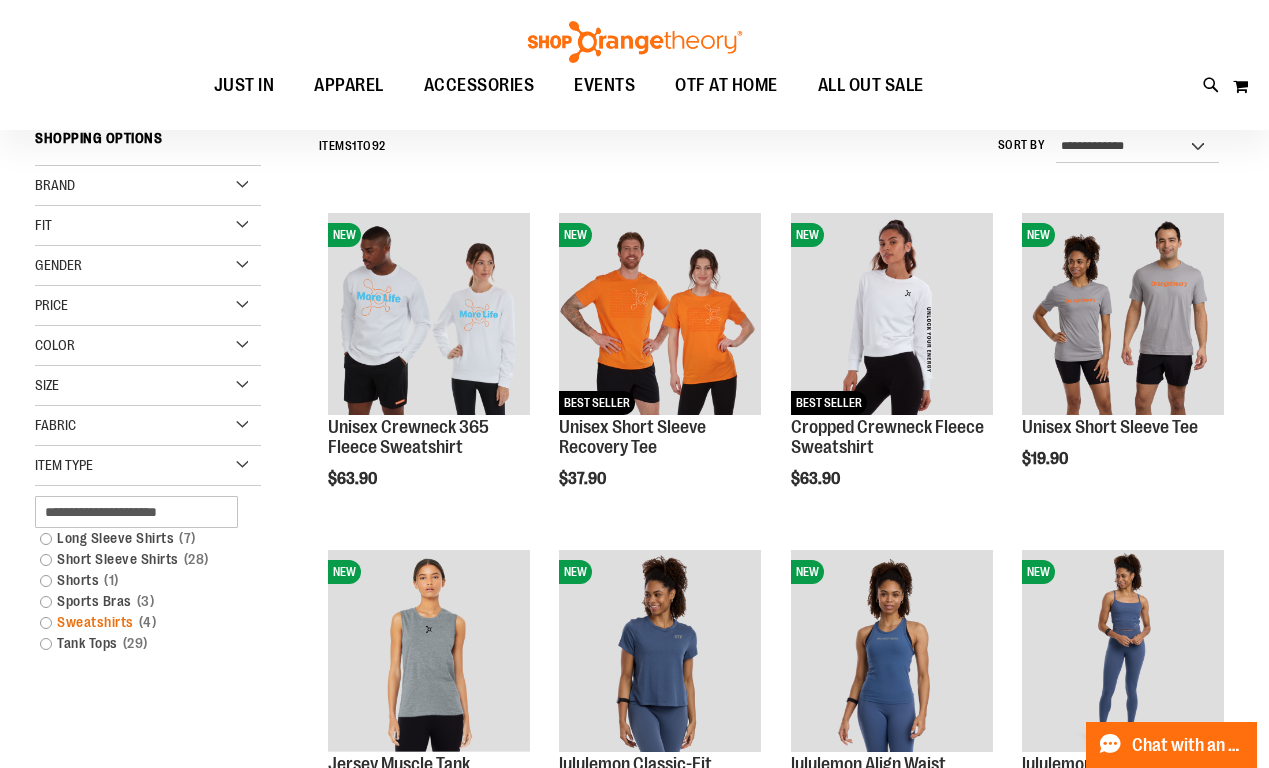 click on "Sweatshirts                                             4
items" at bounding box center (138, 622) 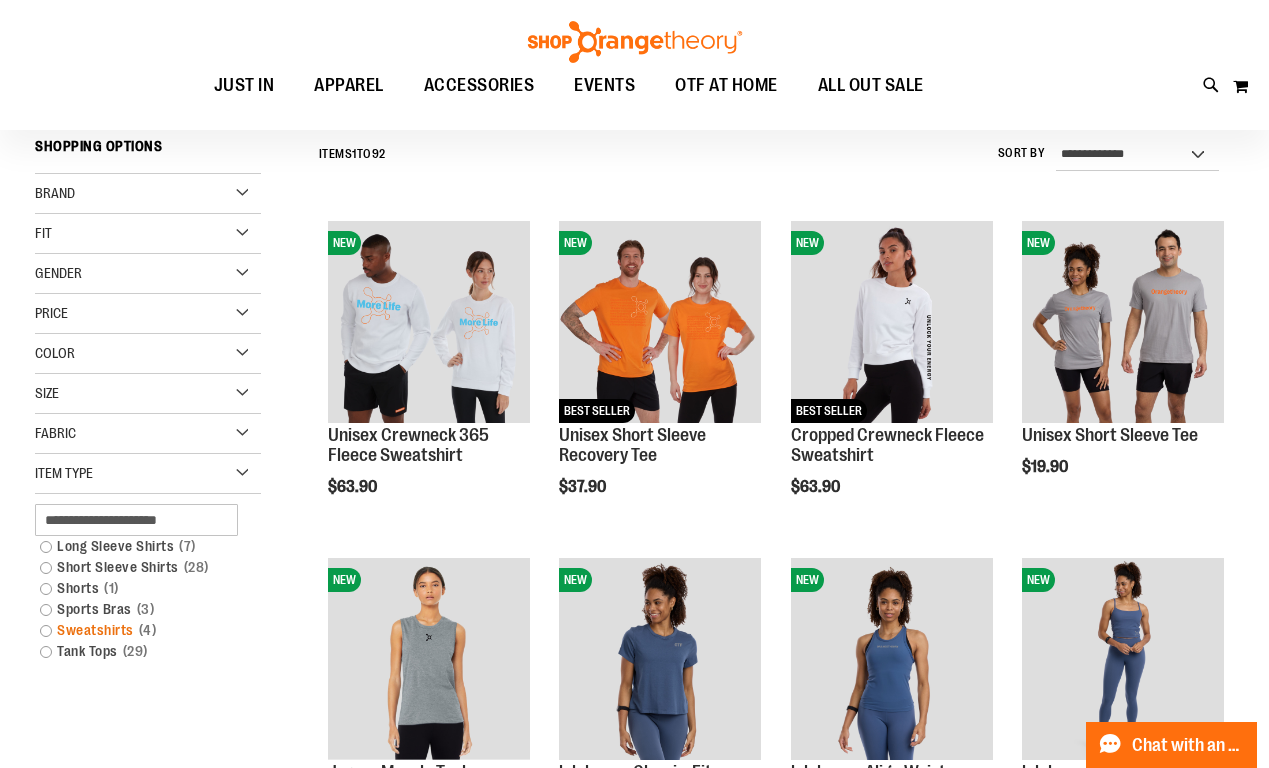 scroll, scrollTop: 175, scrollLeft: 0, axis: vertical 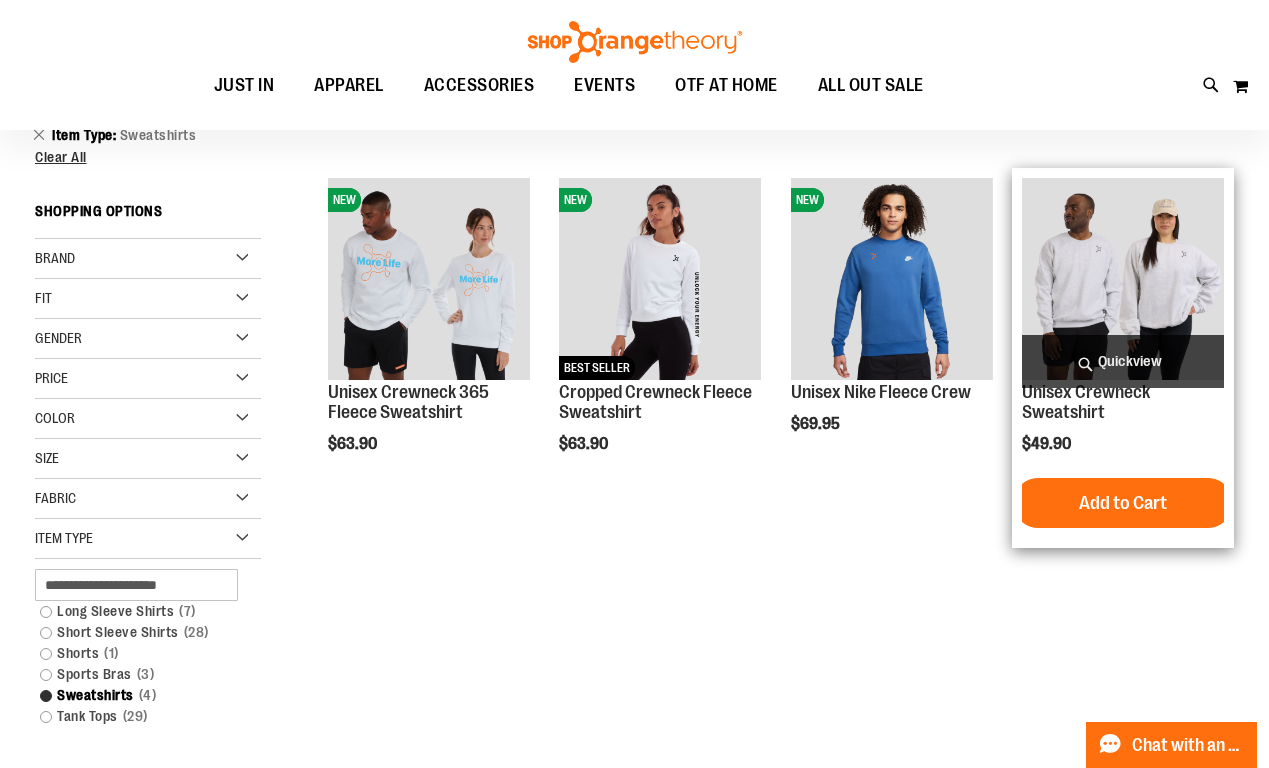 click on "Quickview" at bounding box center (1123, 361) 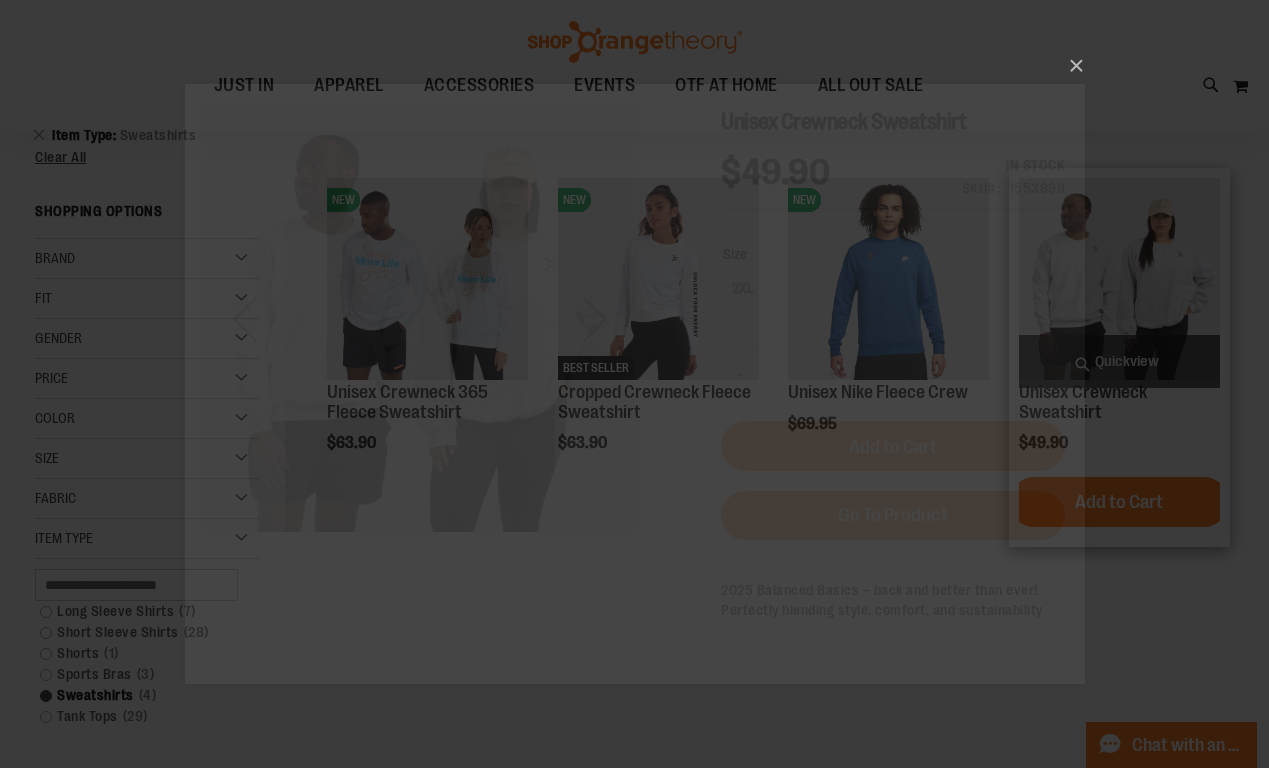 scroll, scrollTop: 0, scrollLeft: 0, axis: both 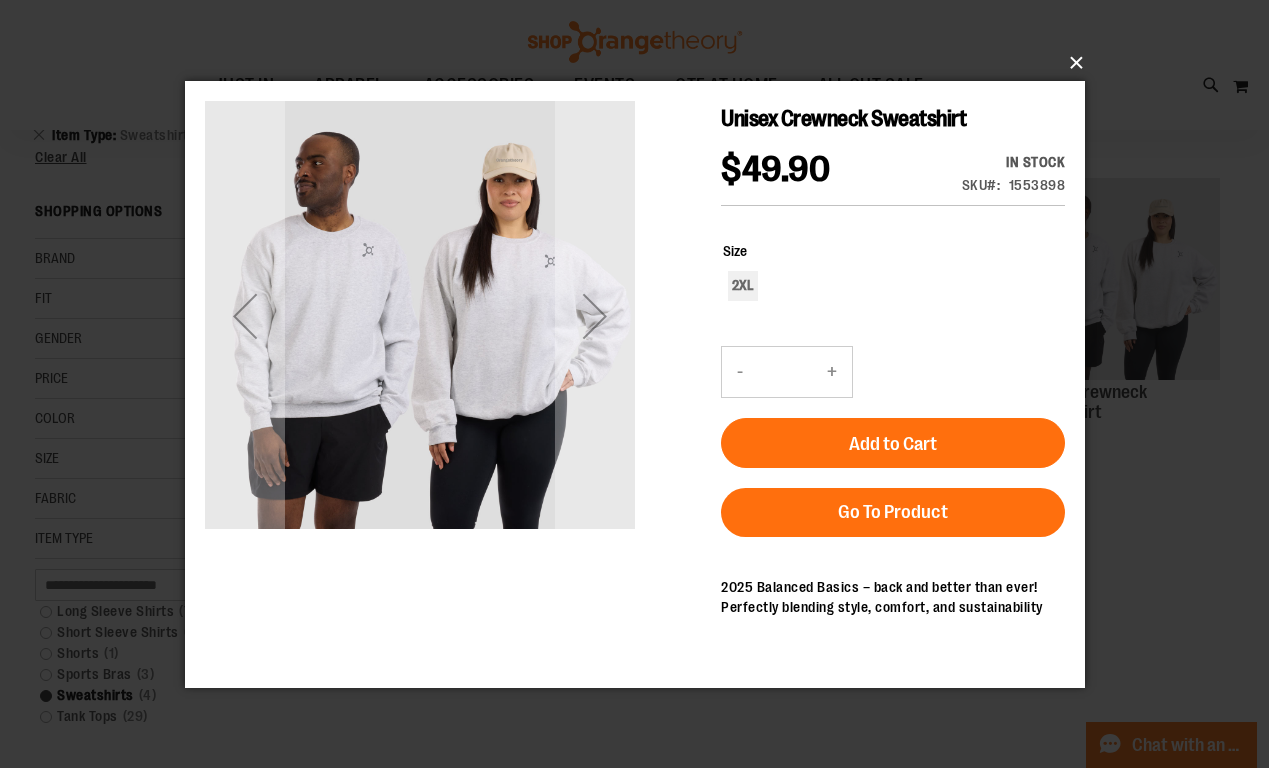 click on "×" at bounding box center [641, 63] 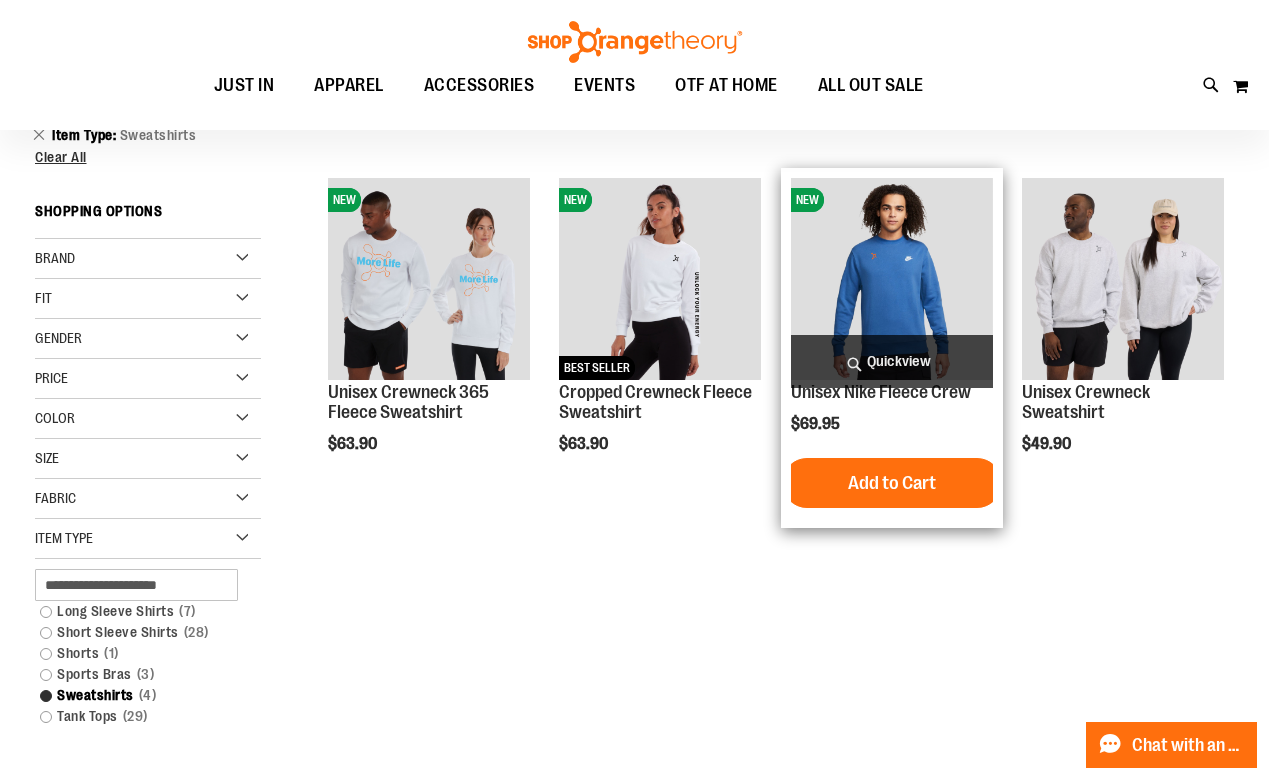 click on "Quickview" at bounding box center (892, 361) 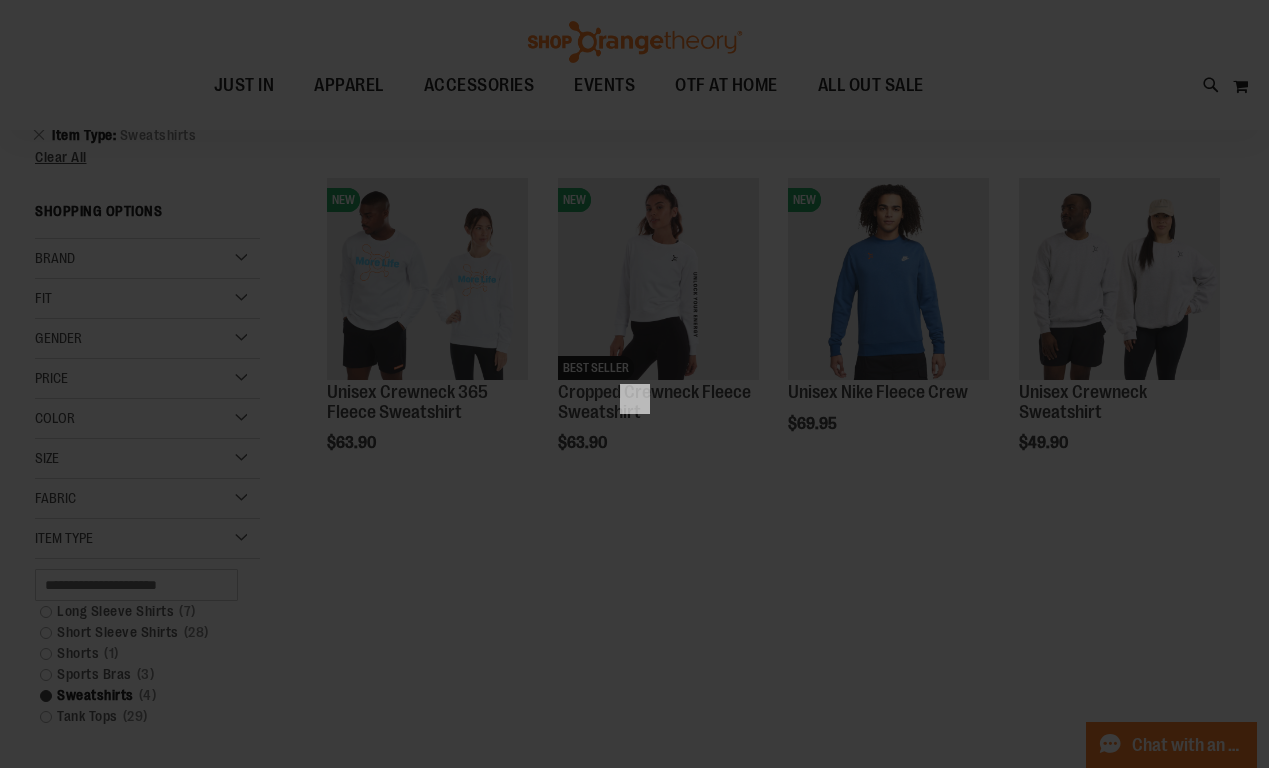 scroll, scrollTop: 0, scrollLeft: 0, axis: both 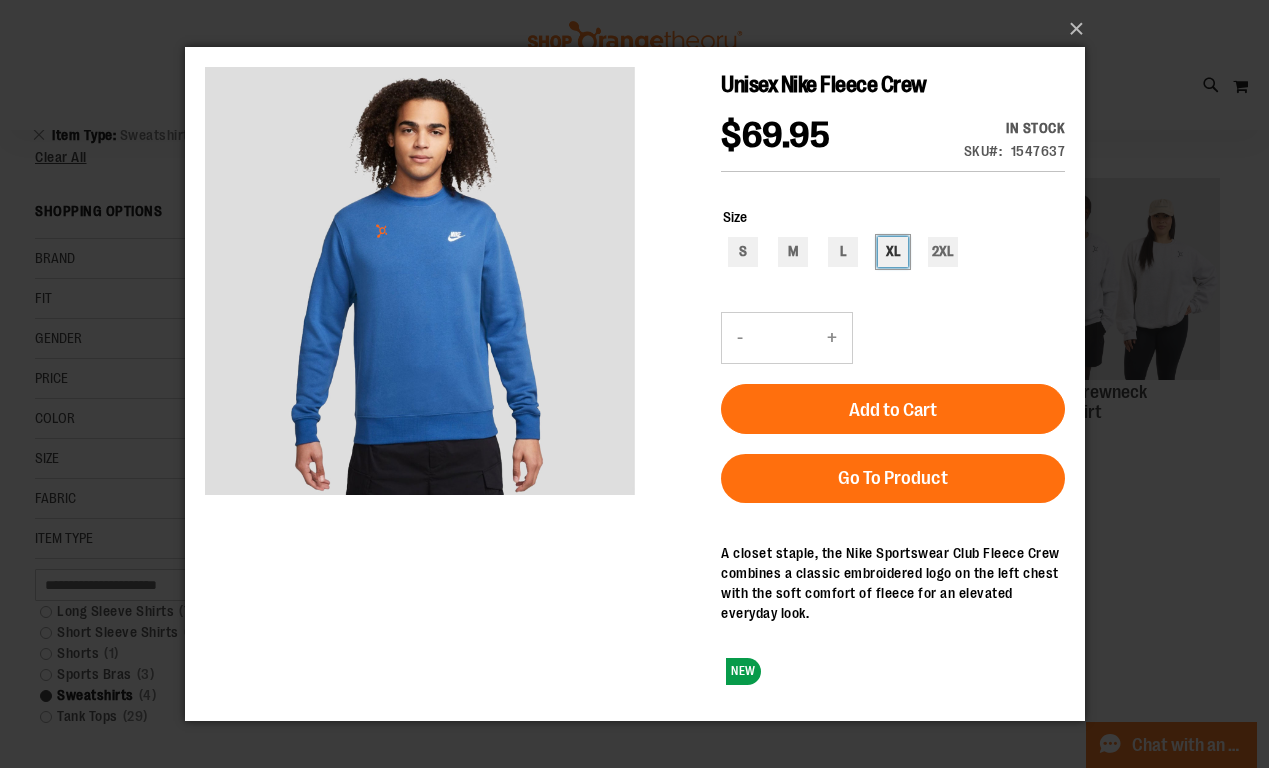 click on "XL" at bounding box center [892, 252] 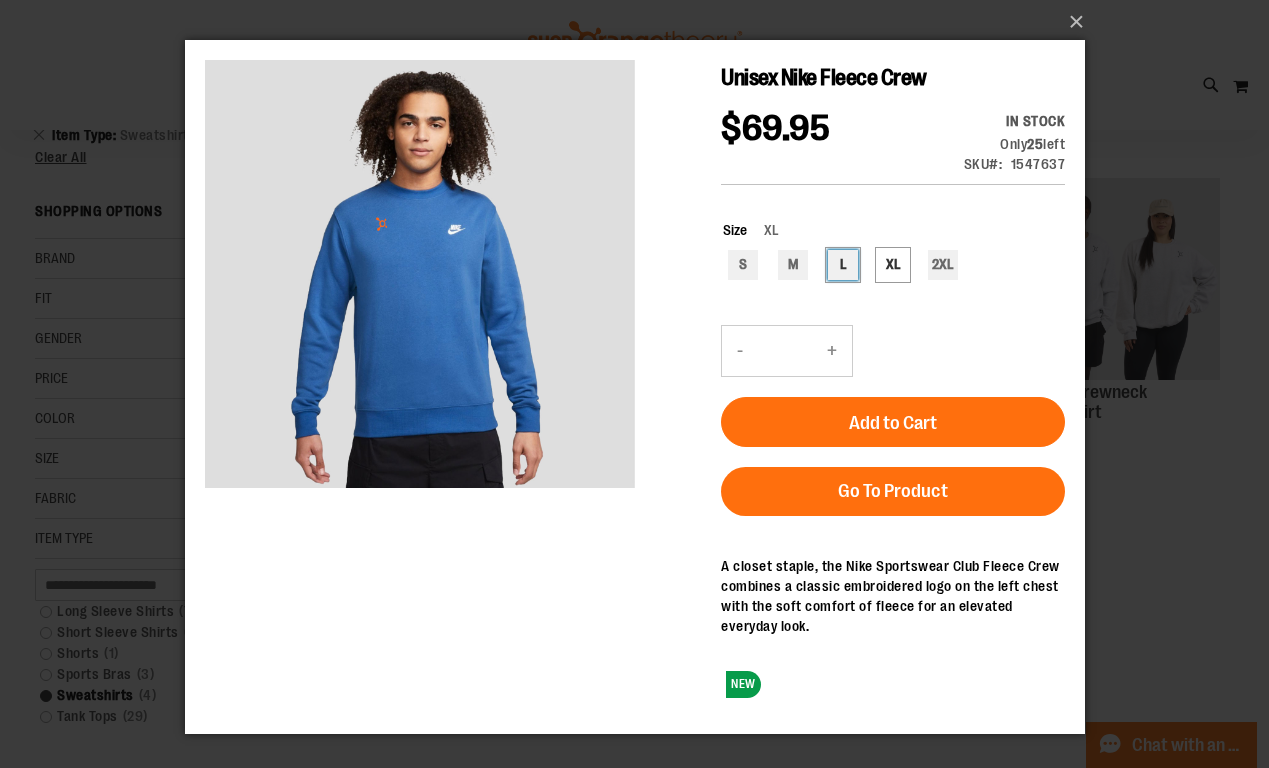 click on "L" at bounding box center [842, 265] 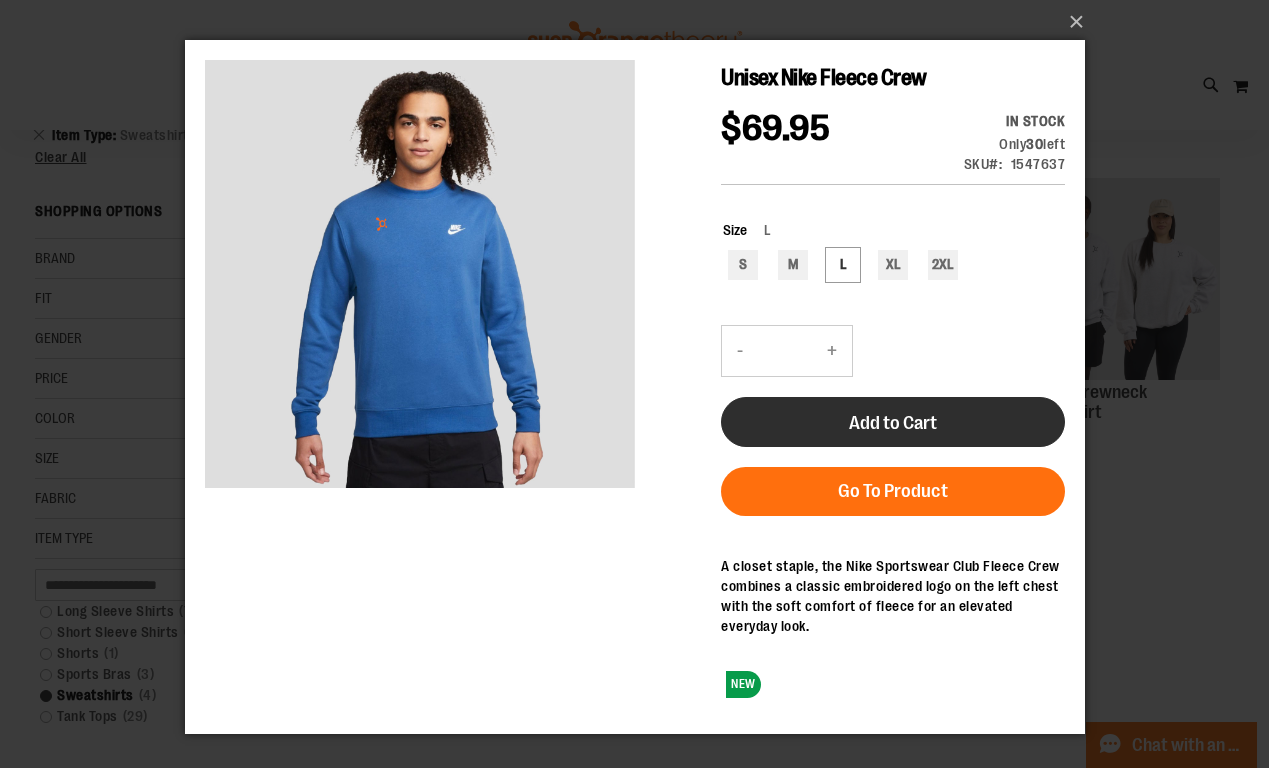 click on "Add to Cart" at bounding box center [892, 423] 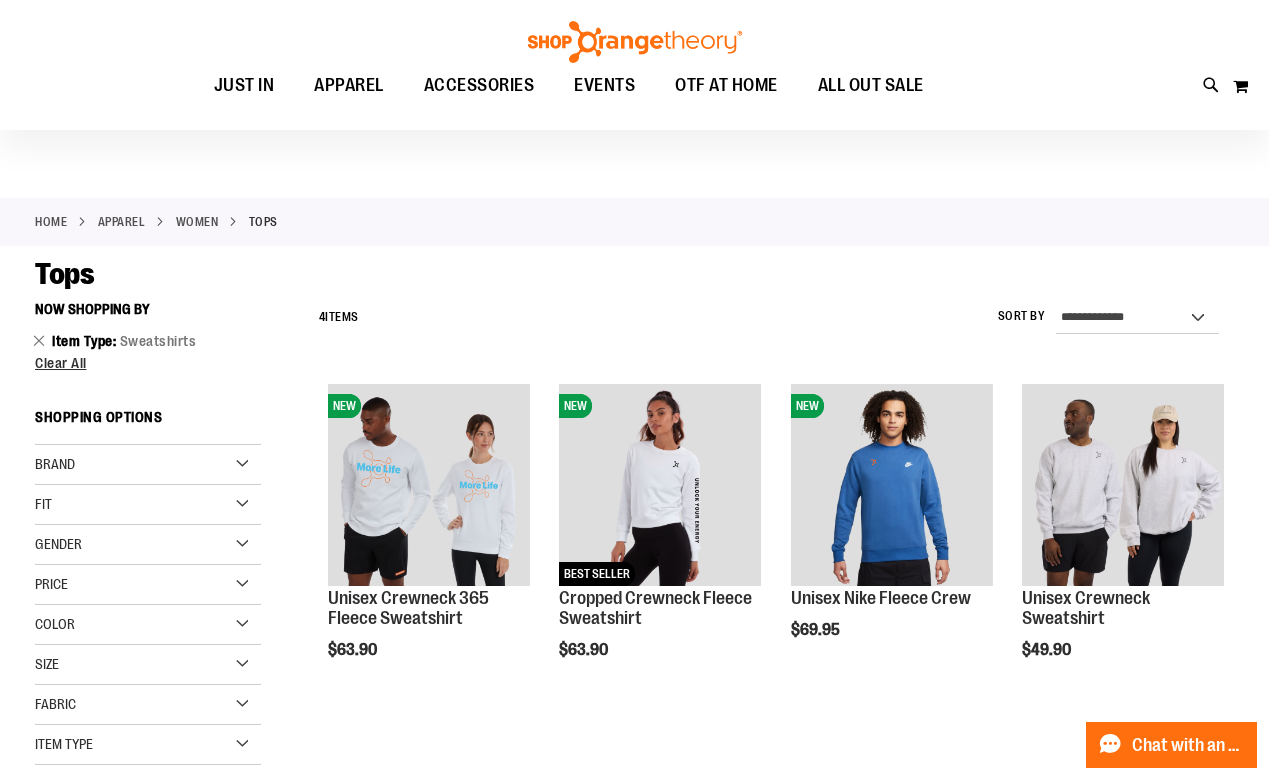 scroll, scrollTop: 0, scrollLeft: 0, axis: both 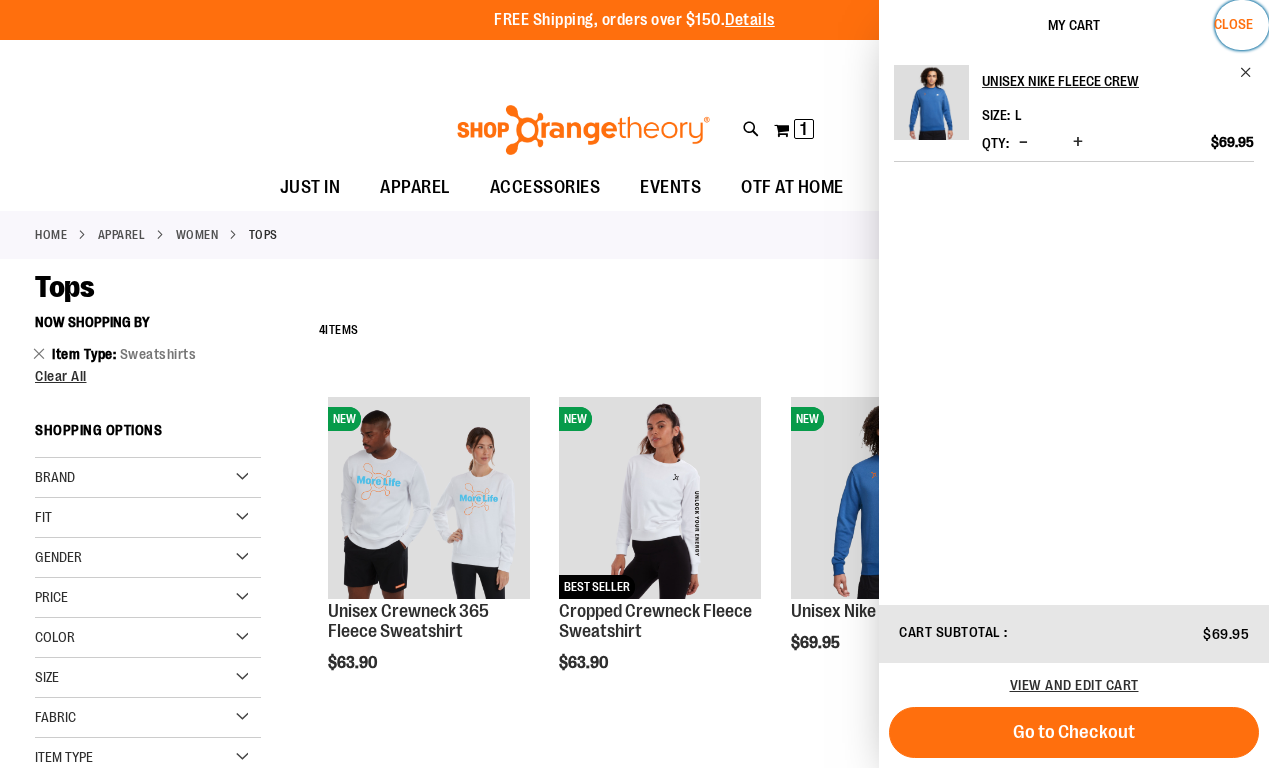 click on "Close" at bounding box center (1233, 24) 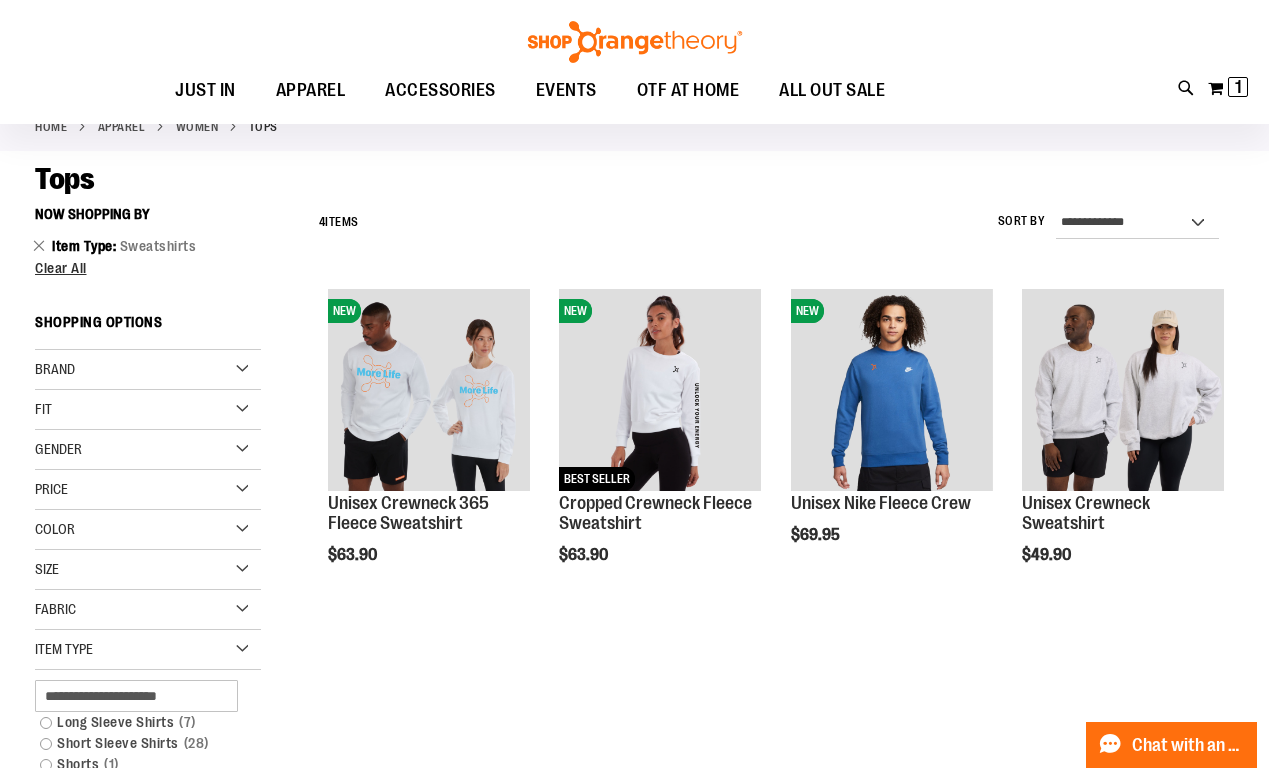scroll, scrollTop: 0, scrollLeft: 0, axis: both 